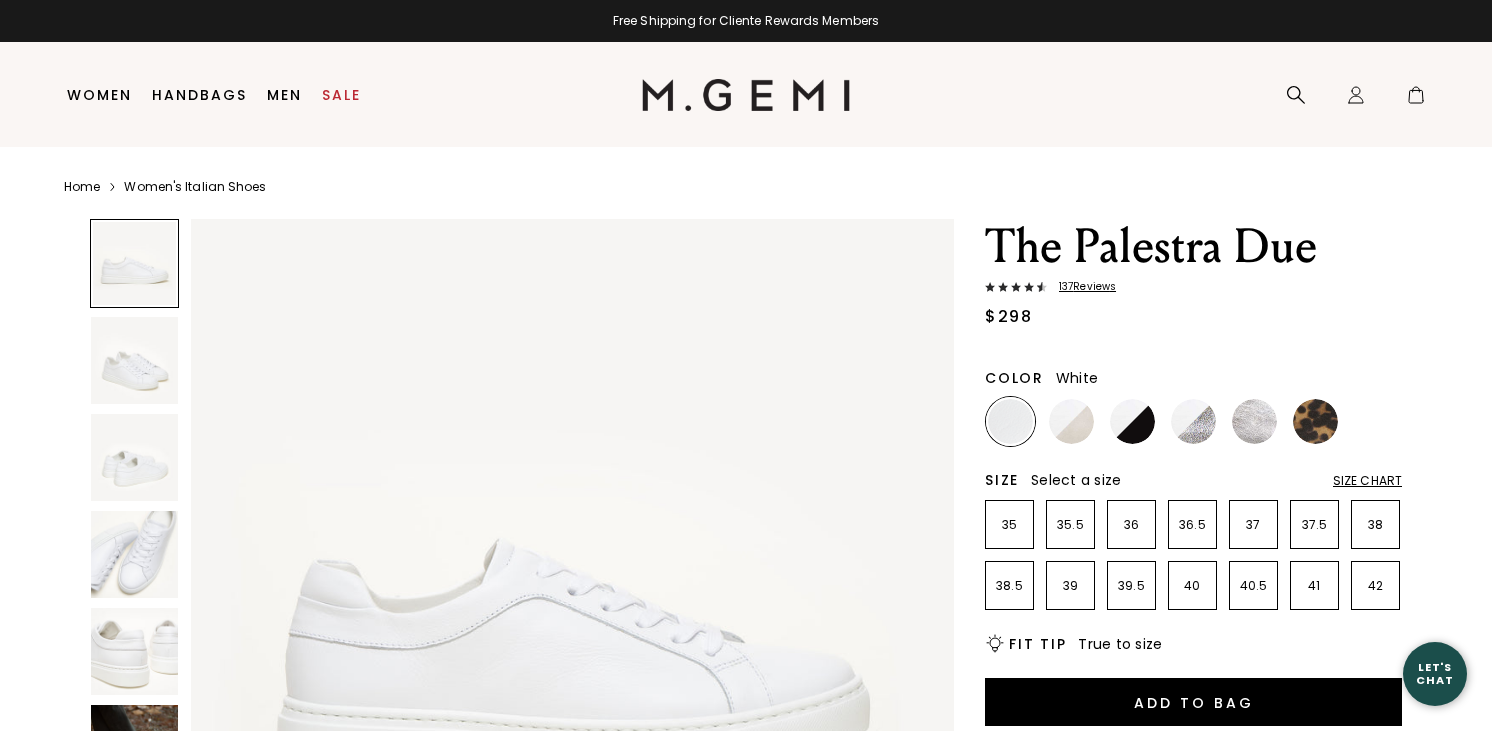 scroll, scrollTop: 0, scrollLeft: 0, axis: both 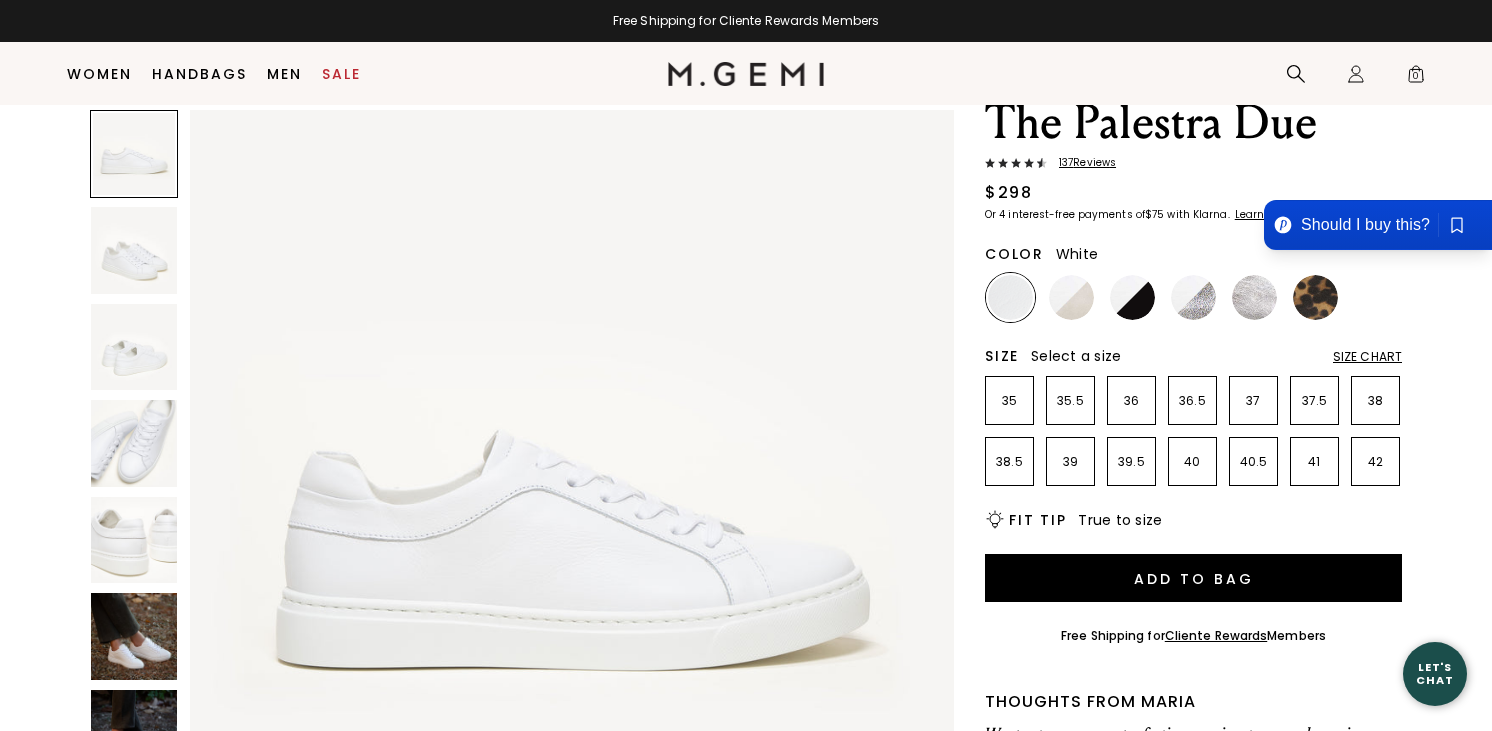 click at bounding box center [134, 250] 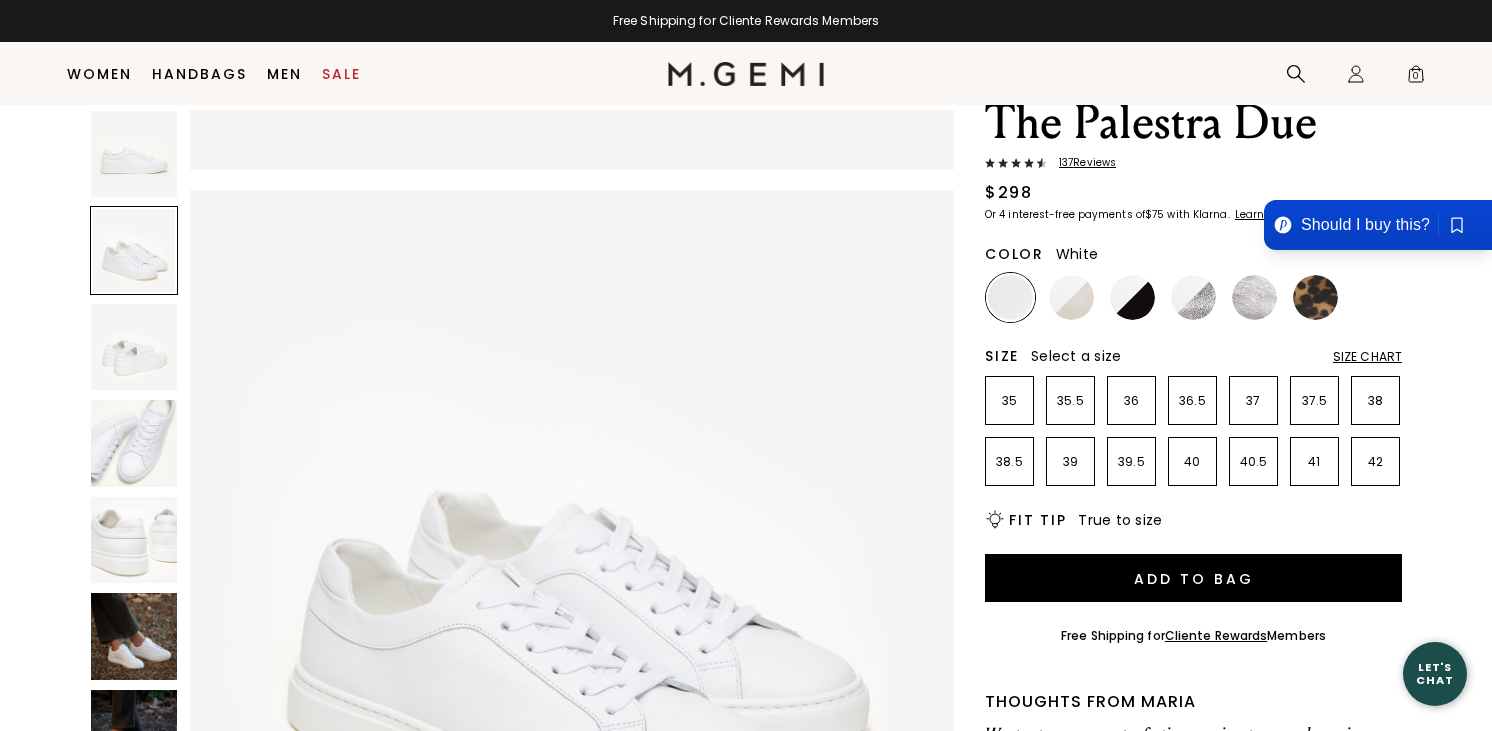 scroll, scrollTop: 784, scrollLeft: 0, axis: vertical 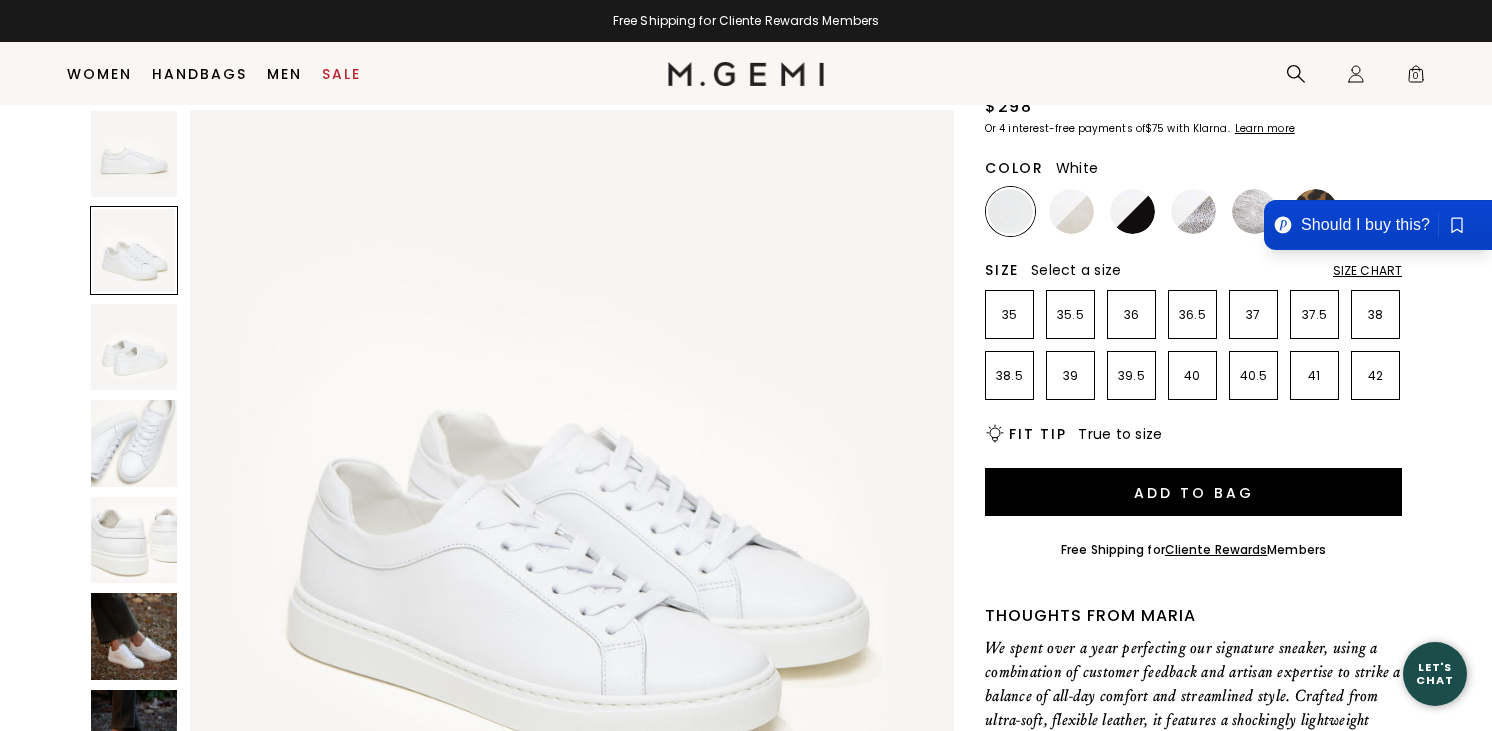 click at bounding box center (134, 443) 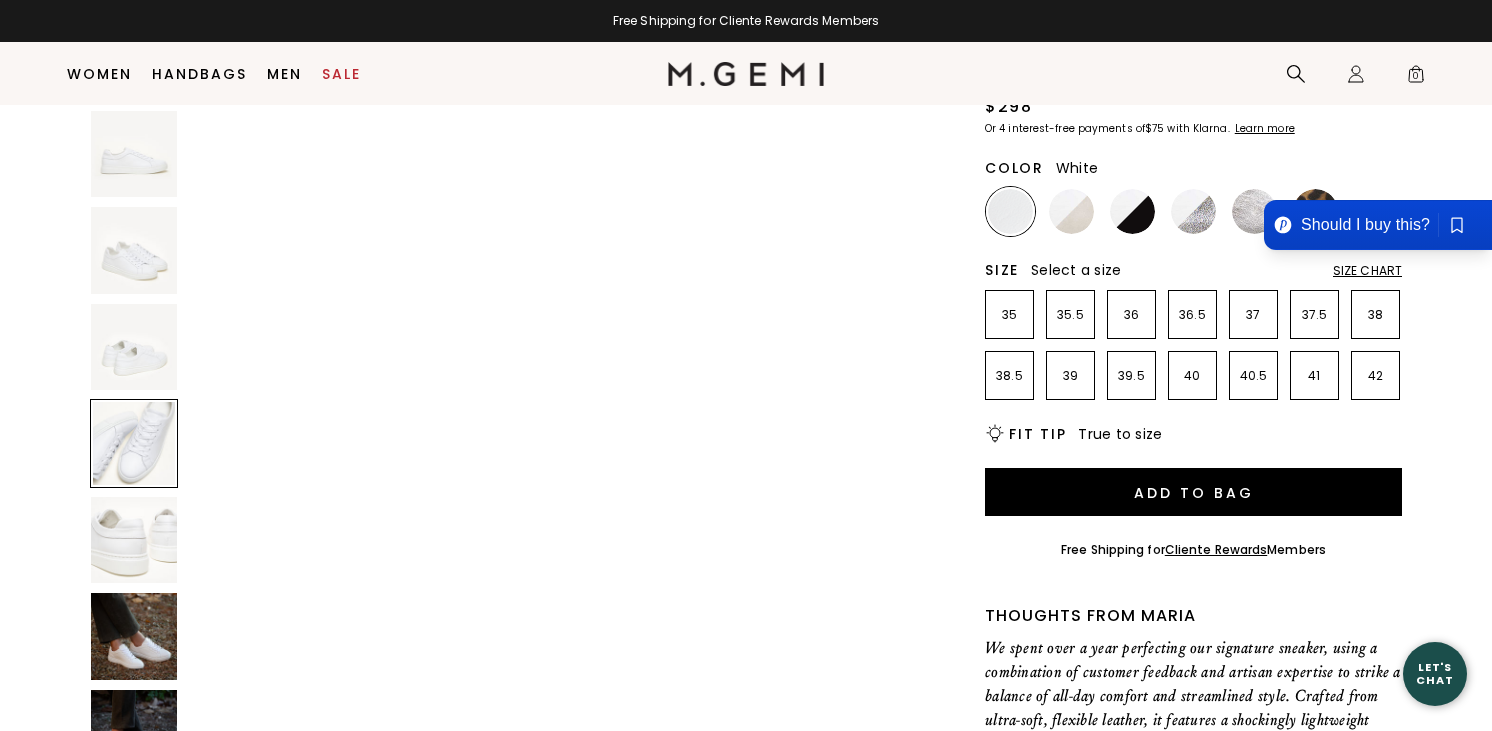 scroll, scrollTop: 2351, scrollLeft: 0, axis: vertical 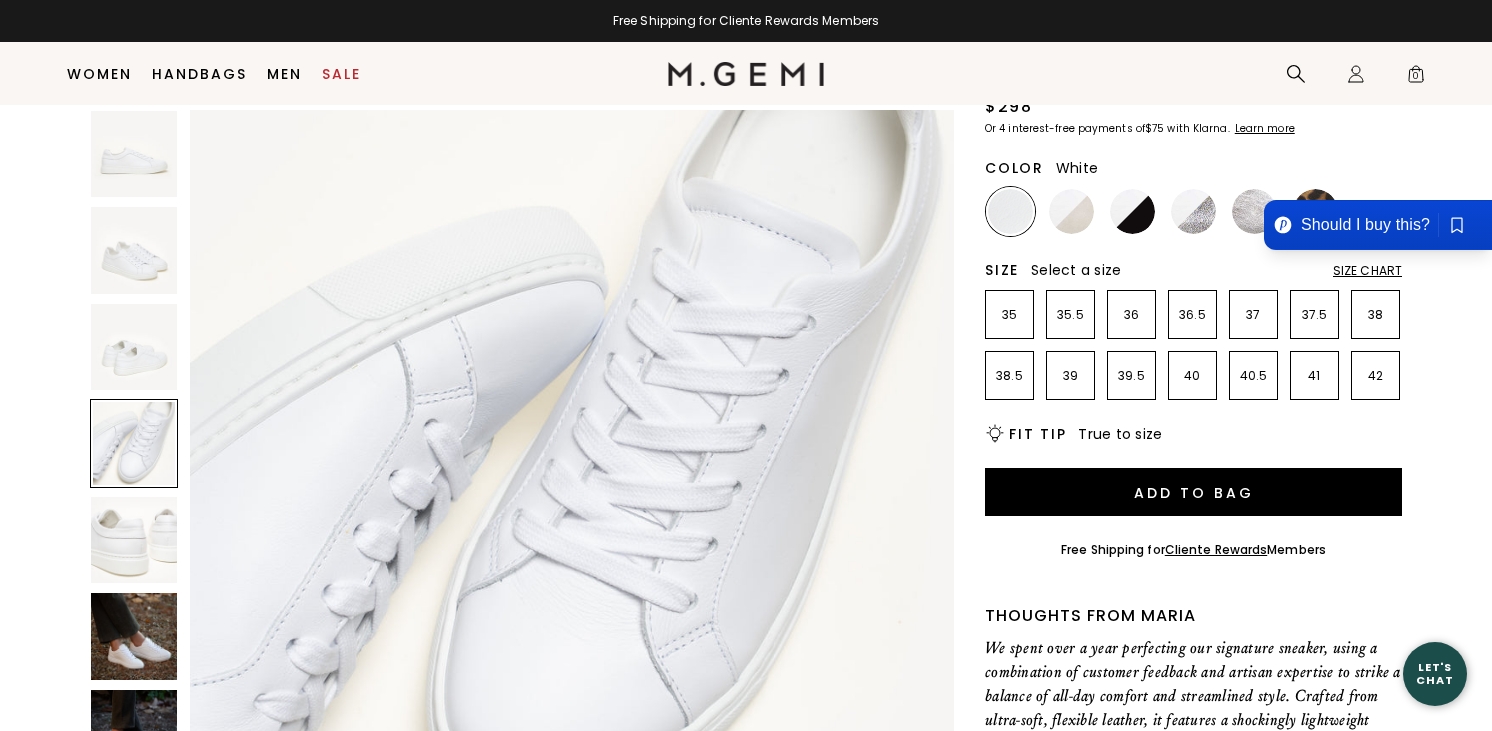 click at bounding box center [134, 636] 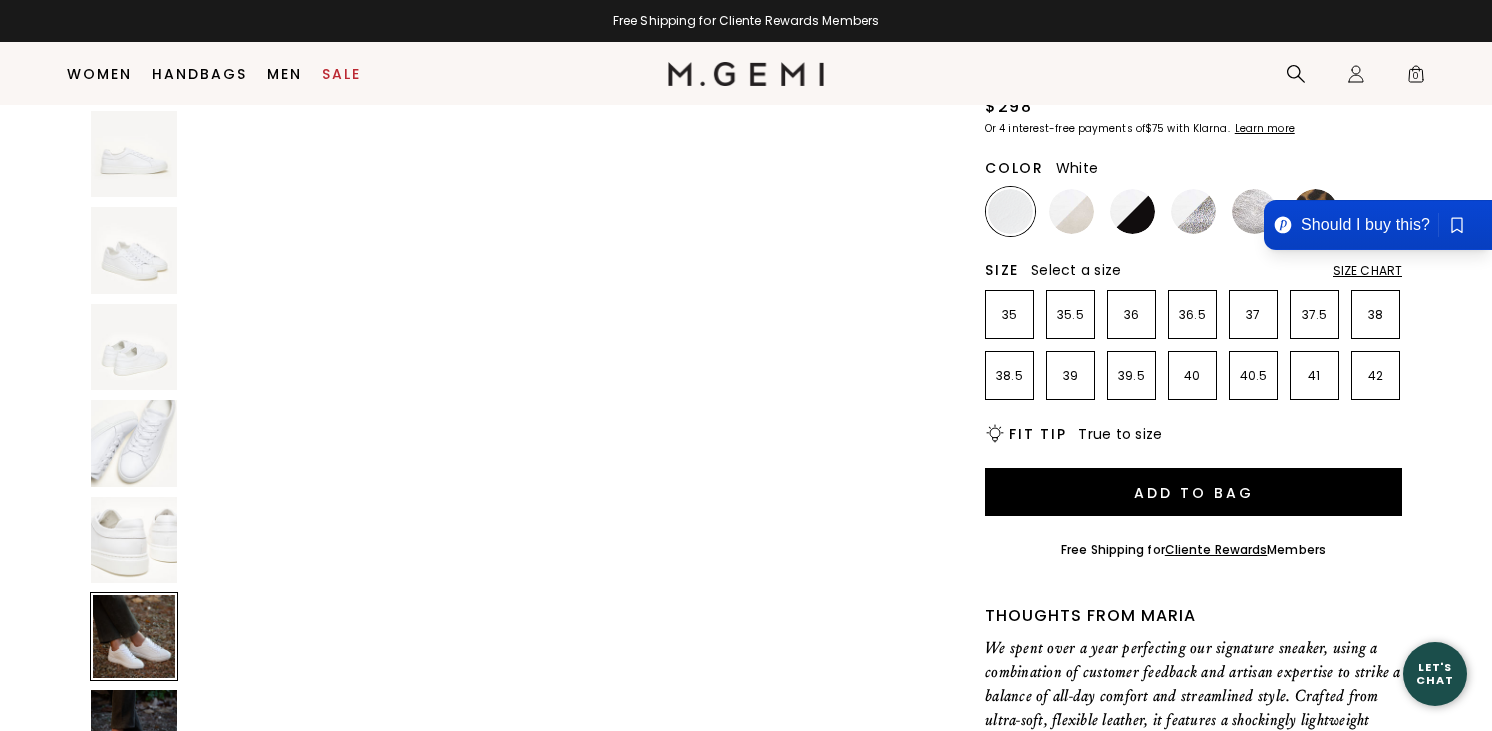 scroll, scrollTop: 3918, scrollLeft: 0, axis: vertical 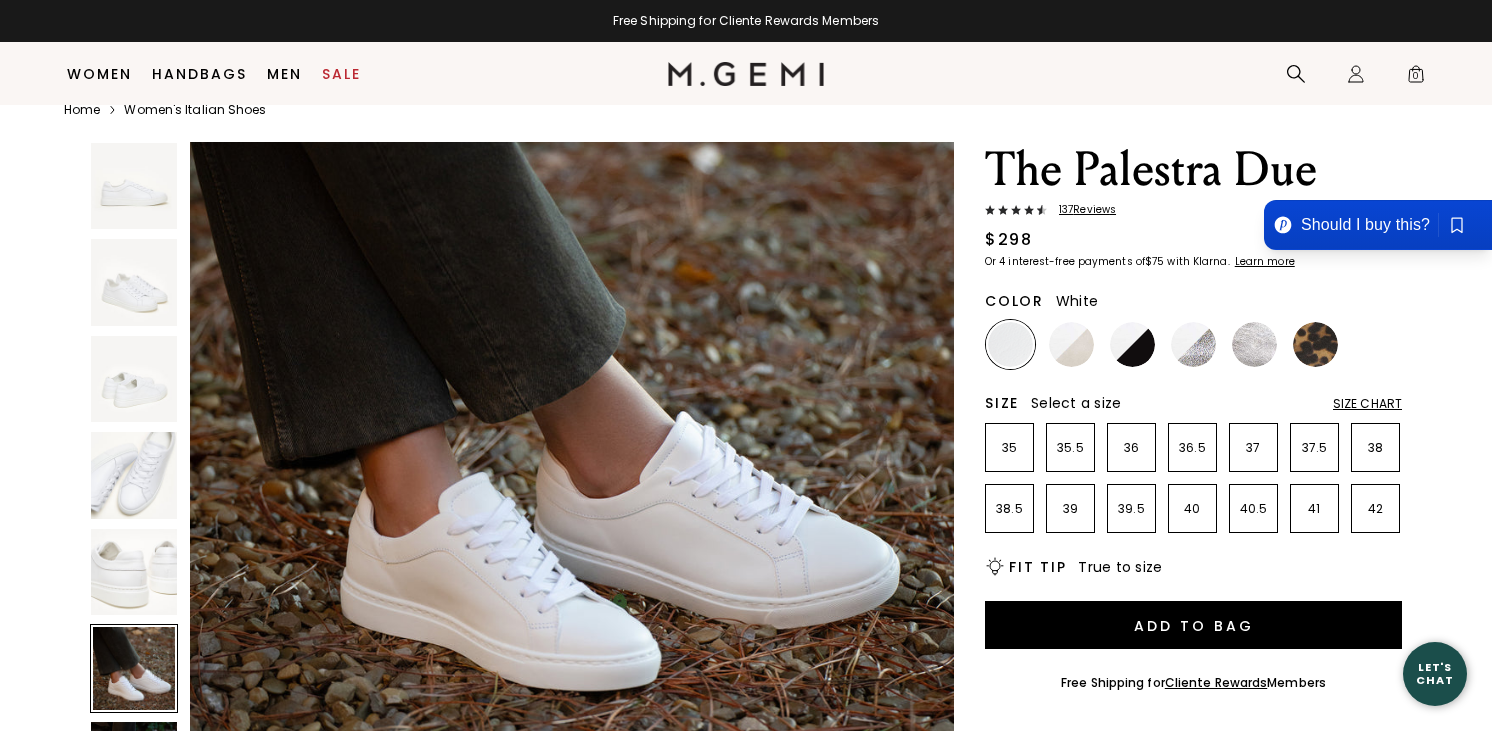 click on "137  Review s" at bounding box center [1081, 210] 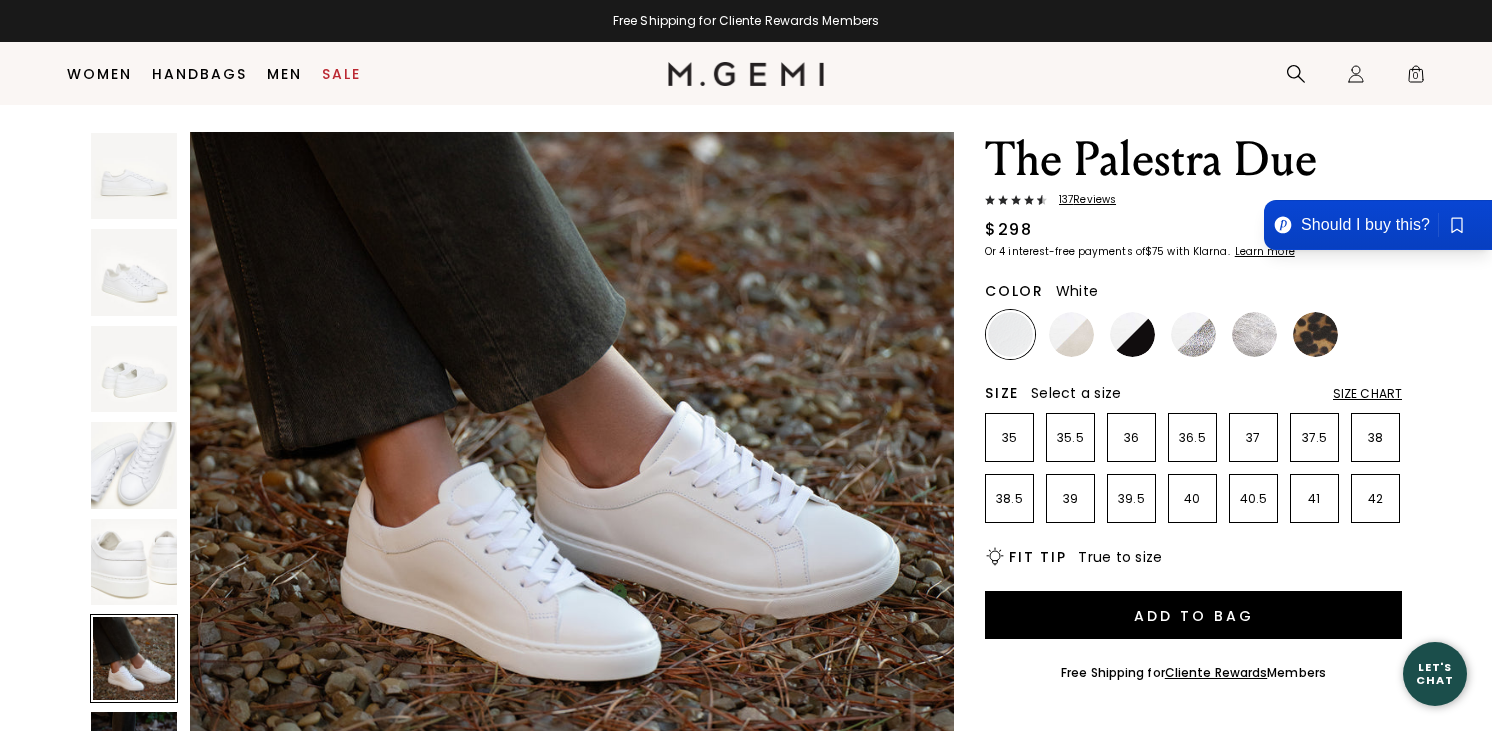 scroll, scrollTop: 34, scrollLeft: 0, axis: vertical 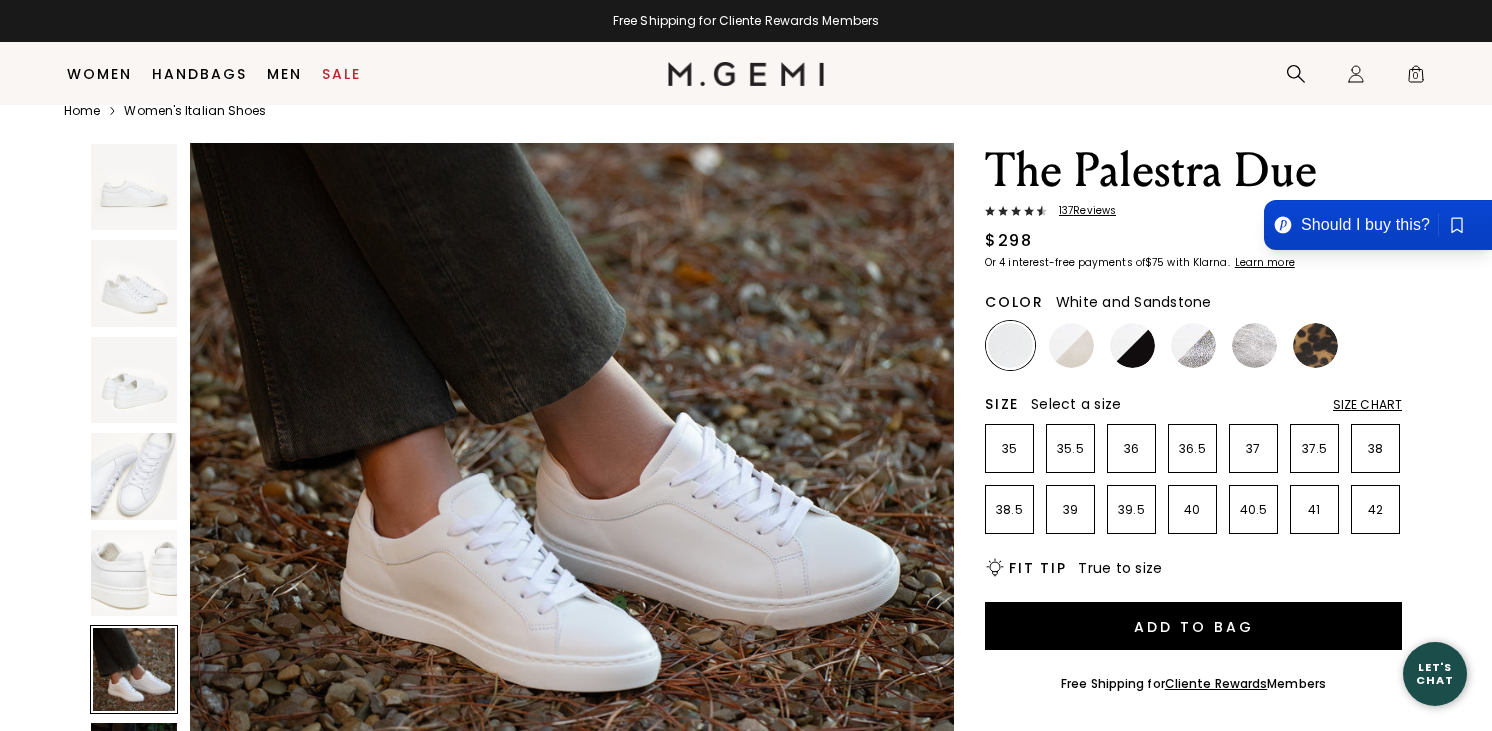 click at bounding box center [1071, 345] 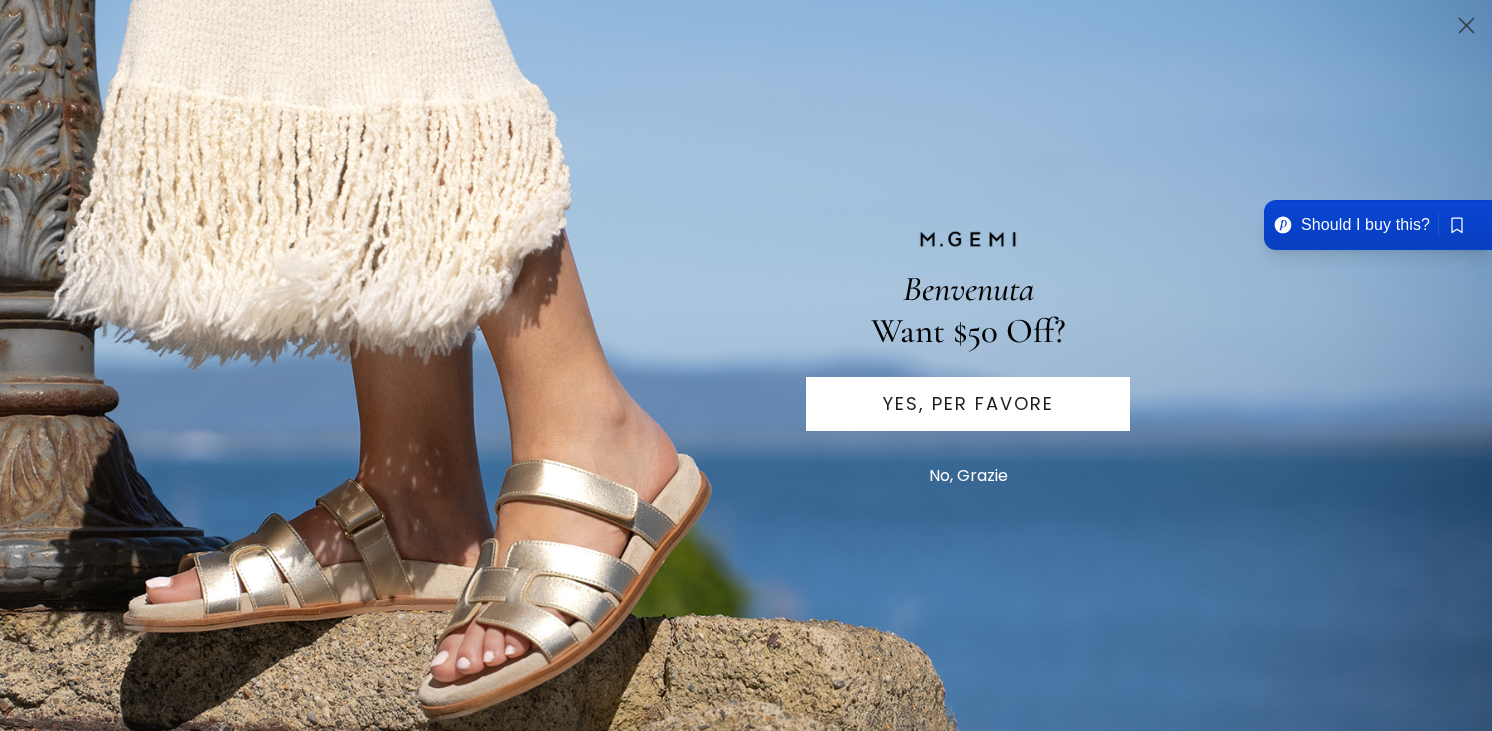 scroll, scrollTop: 0, scrollLeft: 0, axis: both 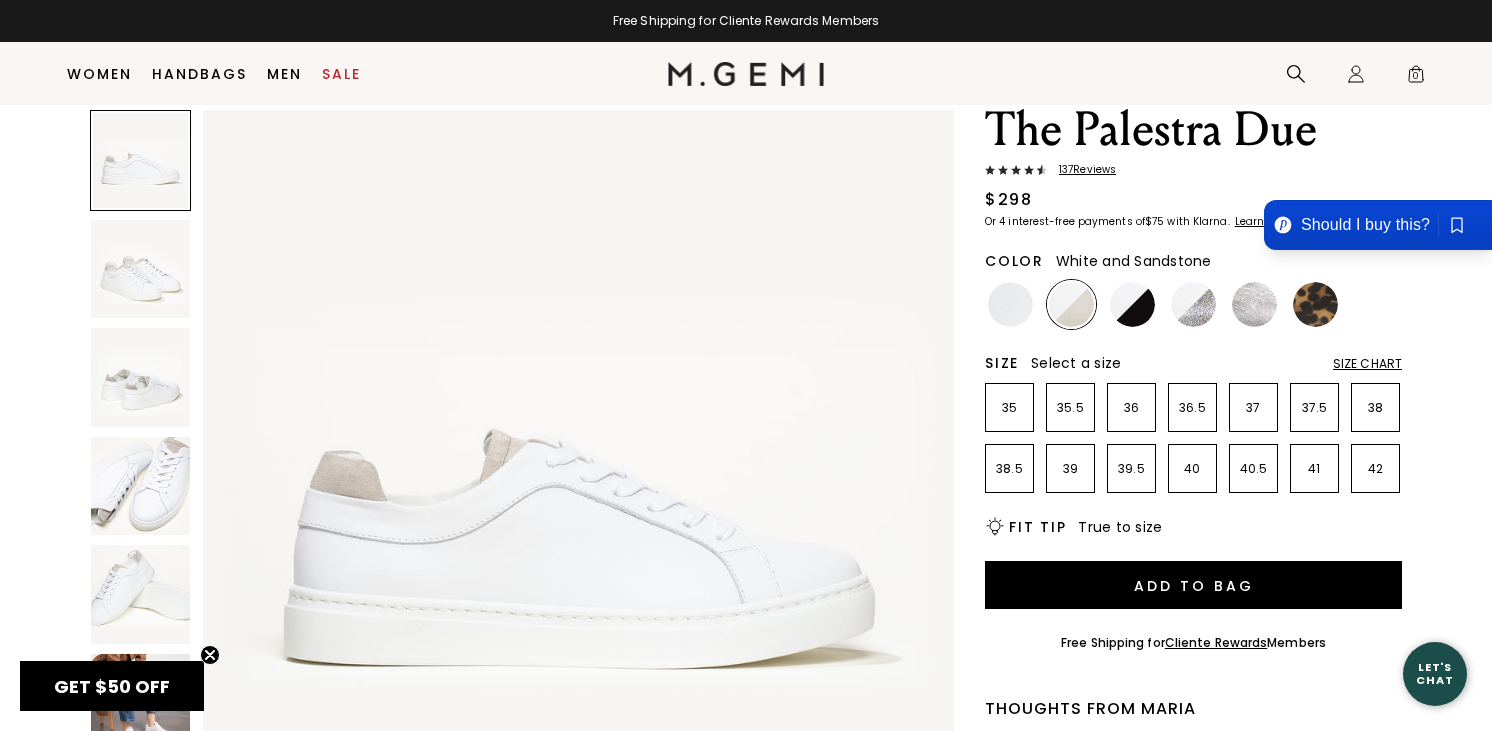 click at bounding box center [140, 269] 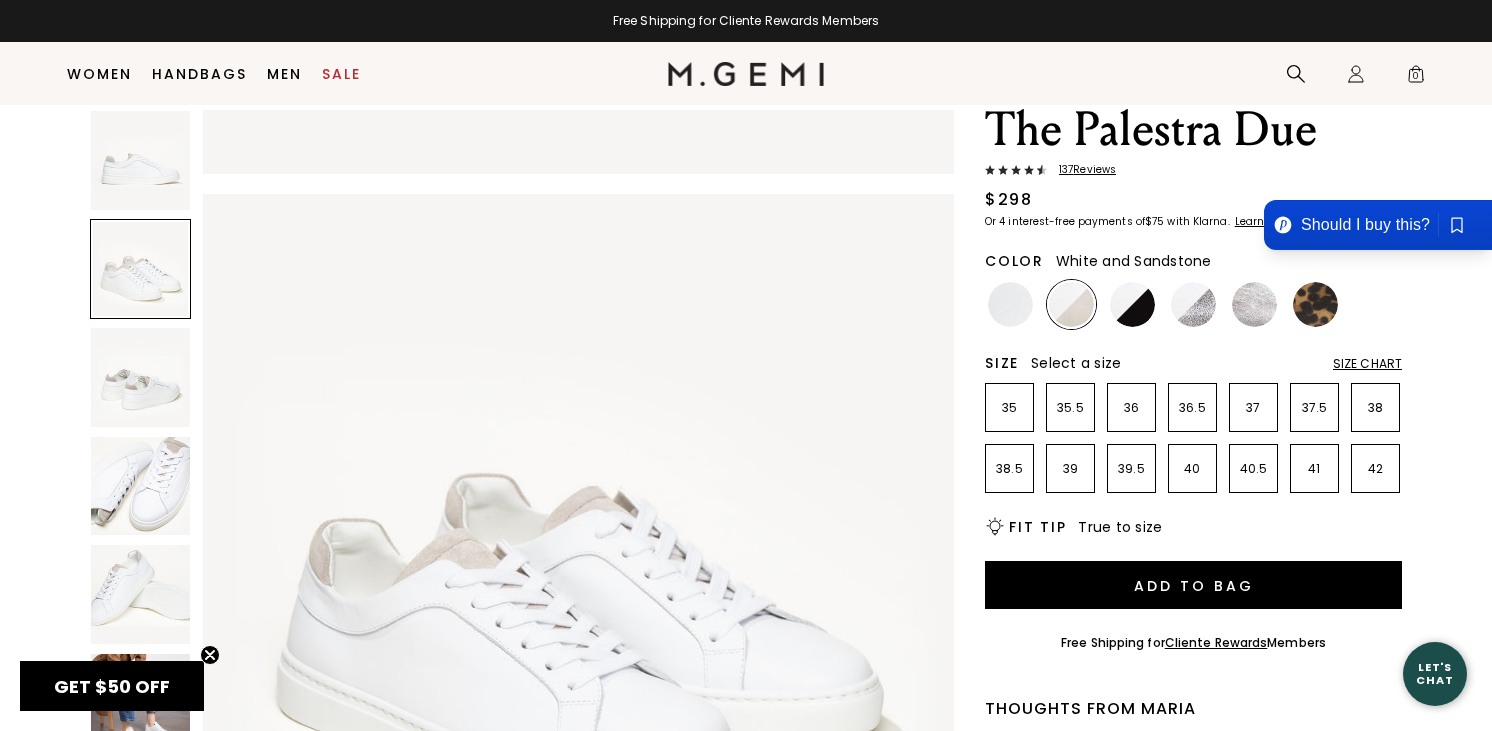 scroll, scrollTop: 772, scrollLeft: 0, axis: vertical 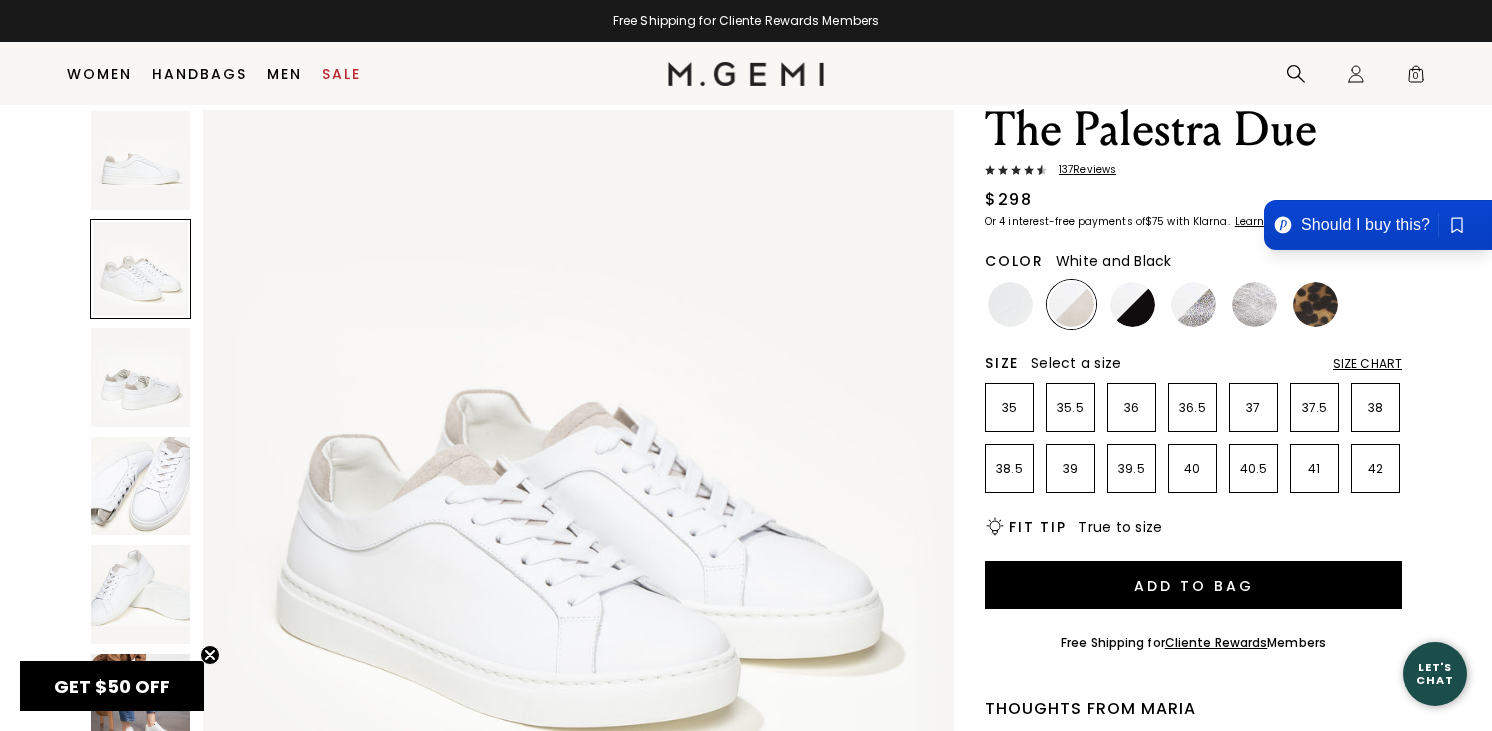 click at bounding box center [1132, 304] 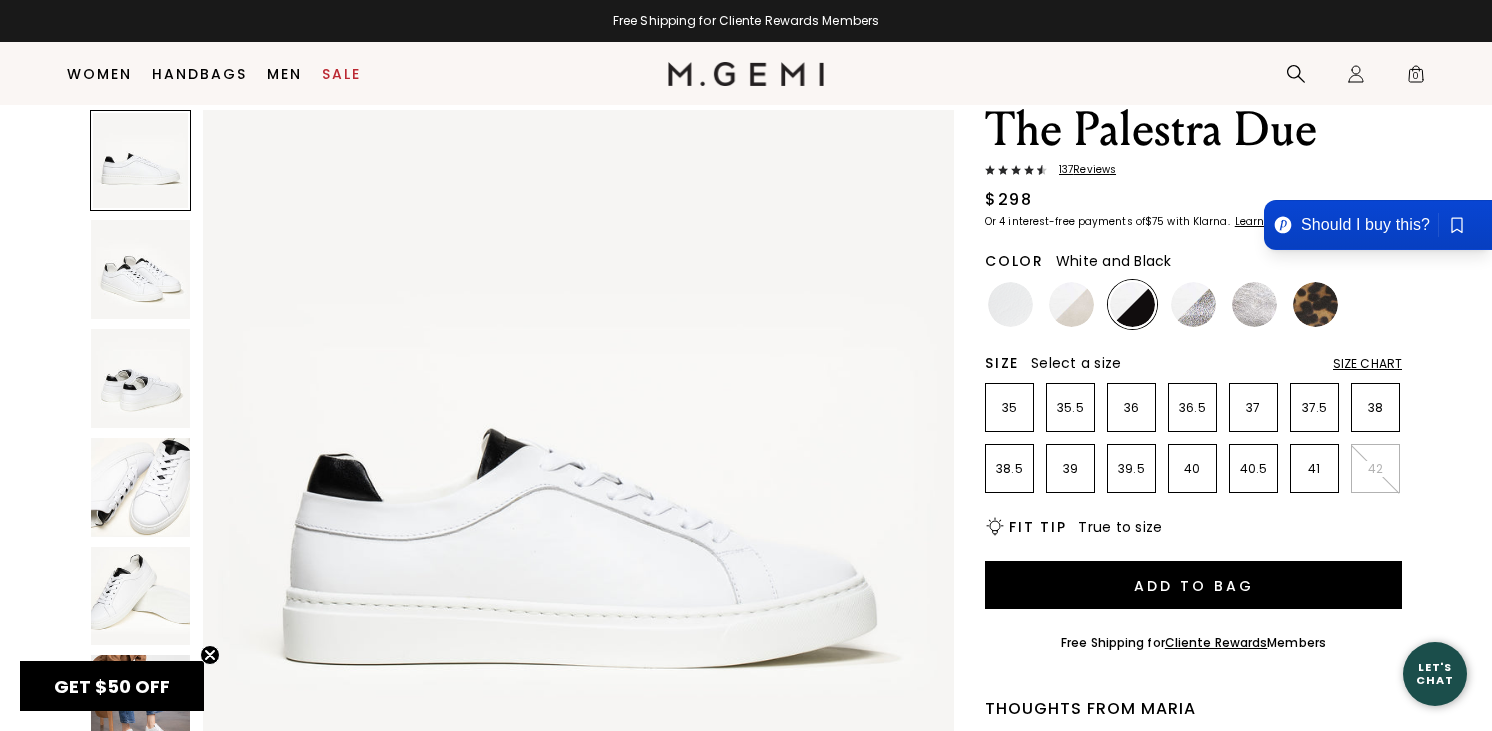 scroll, scrollTop: 0, scrollLeft: 0, axis: both 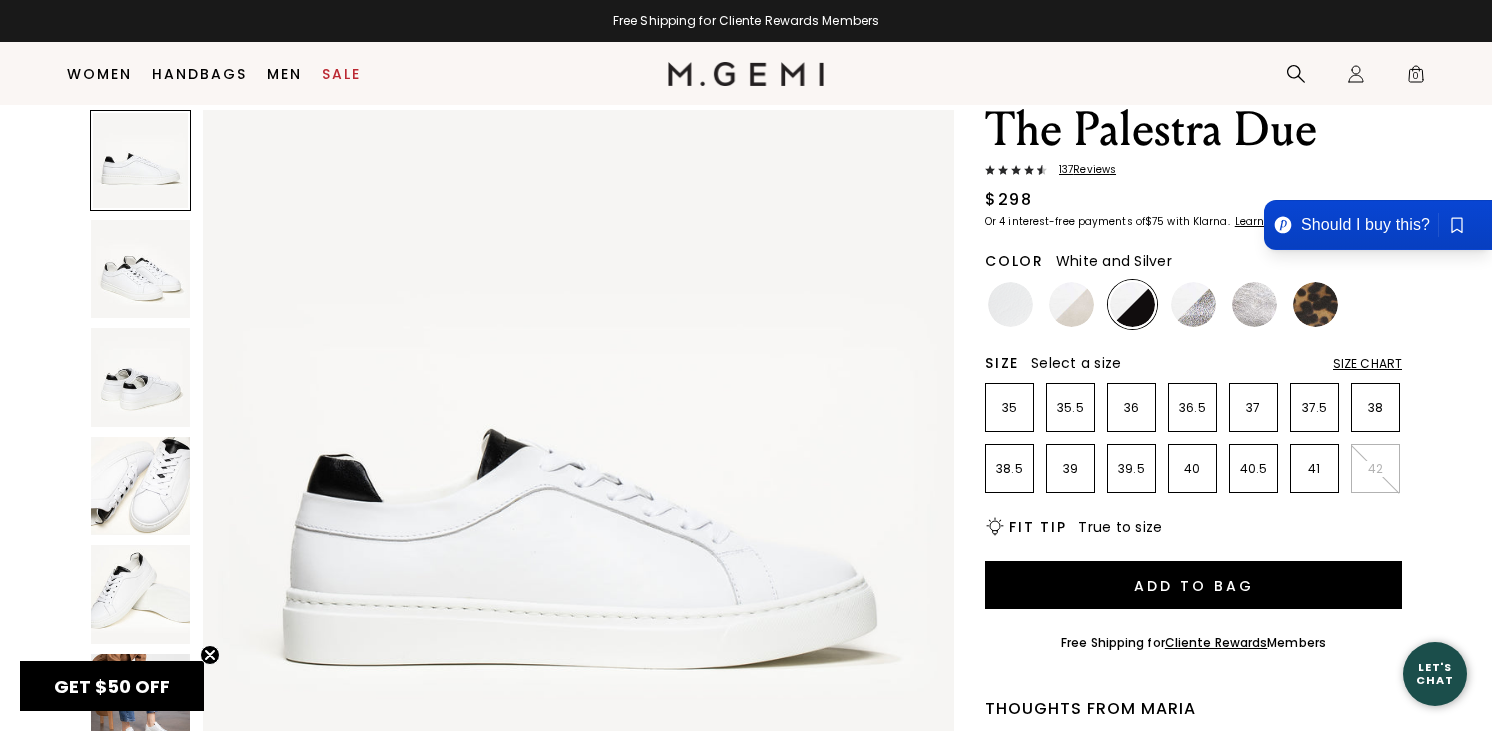 click at bounding box center [1193, 304] 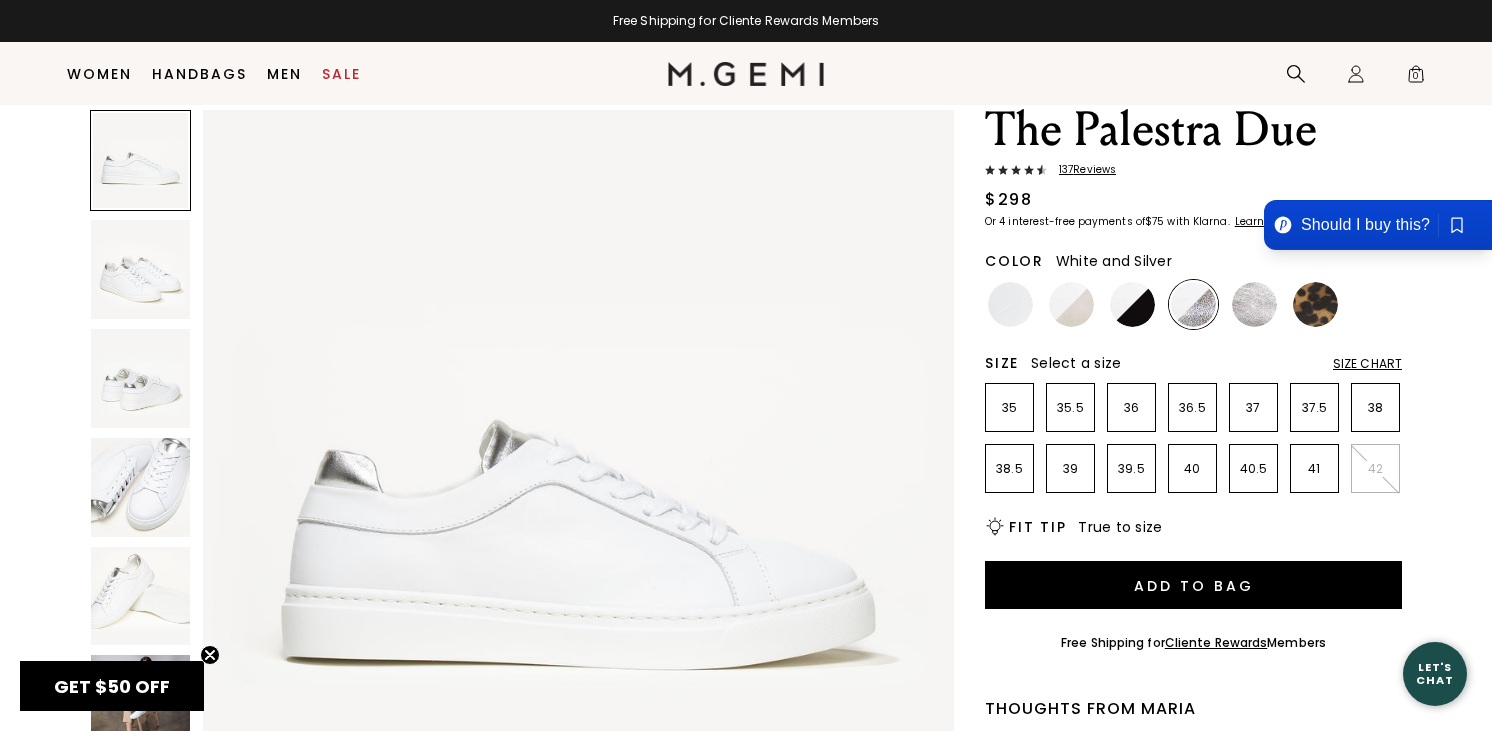 scroll, scrollTop: 0, scrollLeft: 0, axis: both 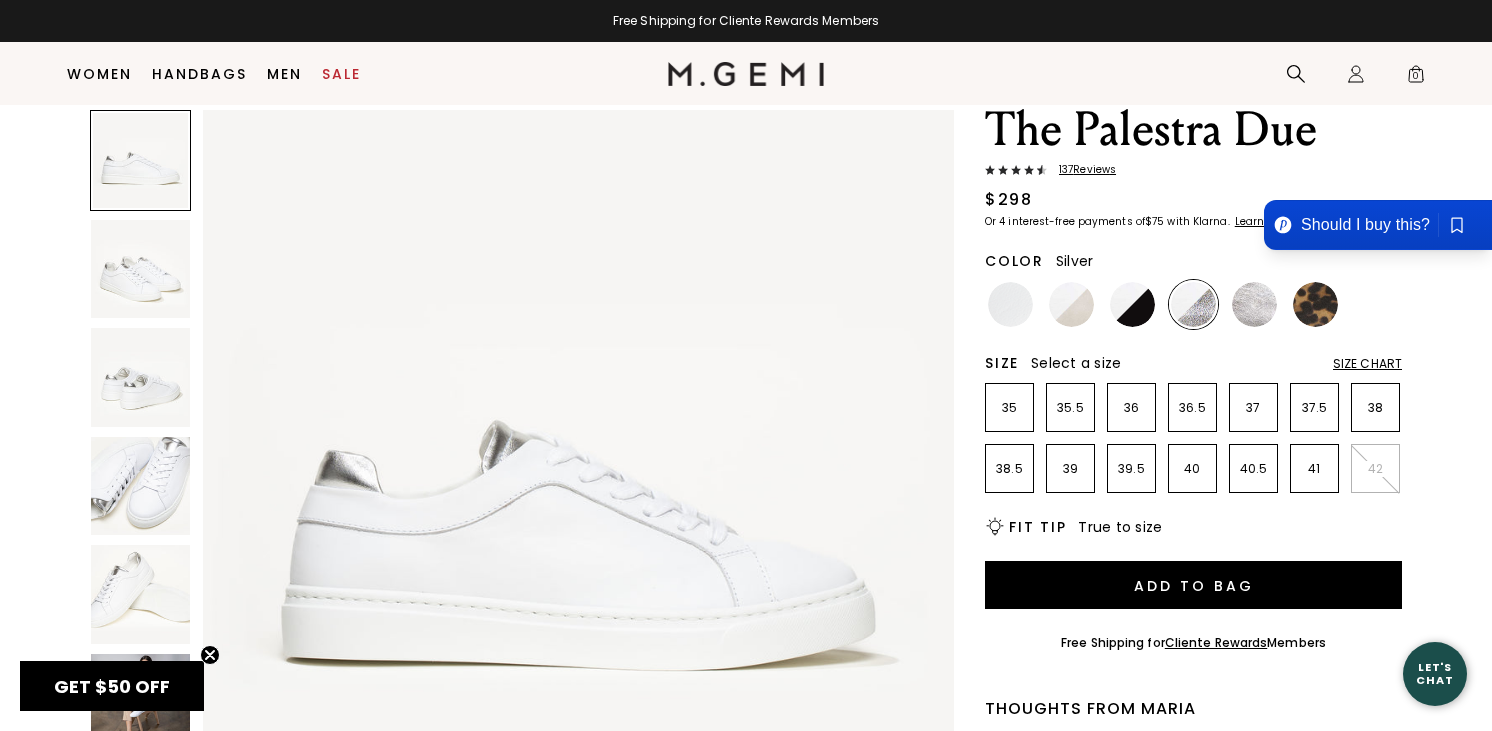 click at bounding box center (1254, 304) 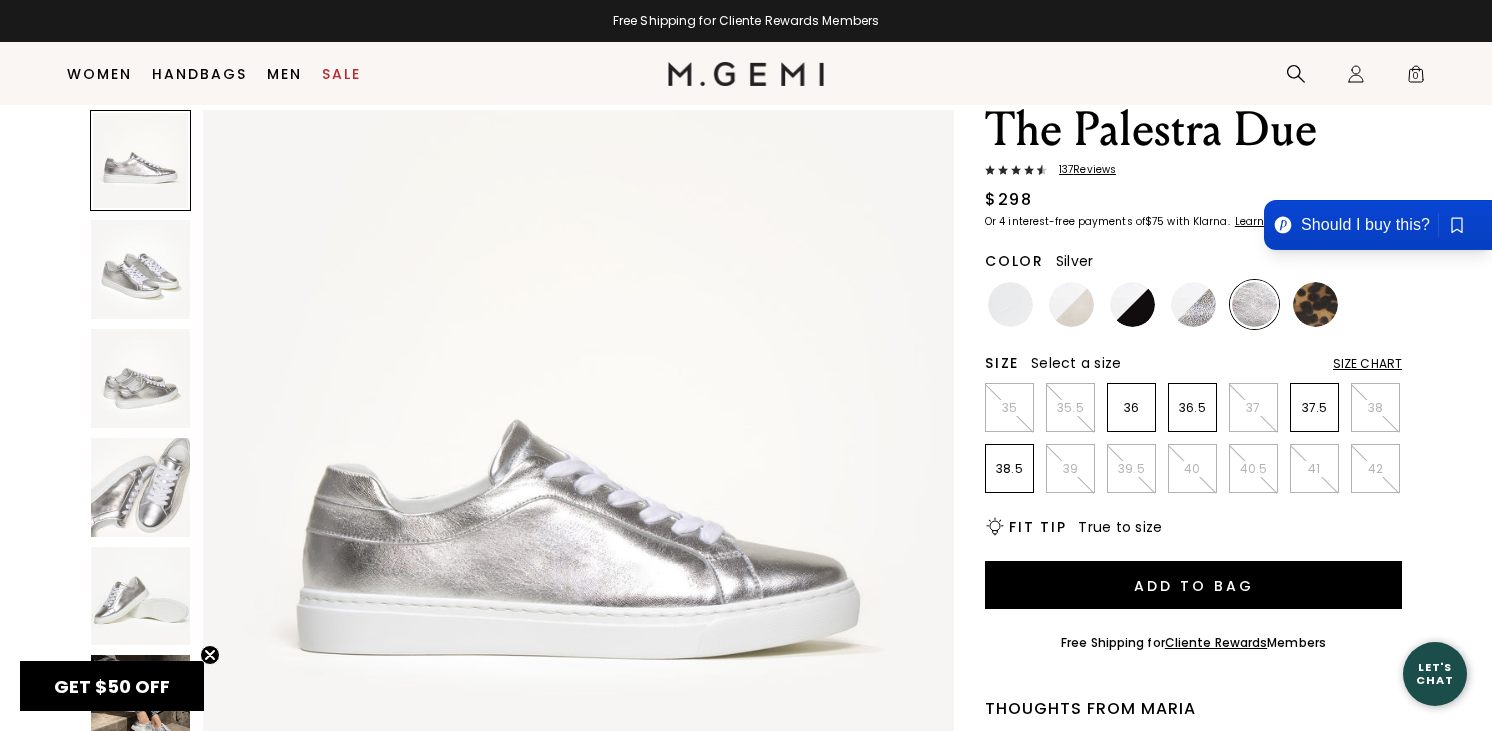 scroll, scrollTop: 0, scrollLeft: 0, axis: both 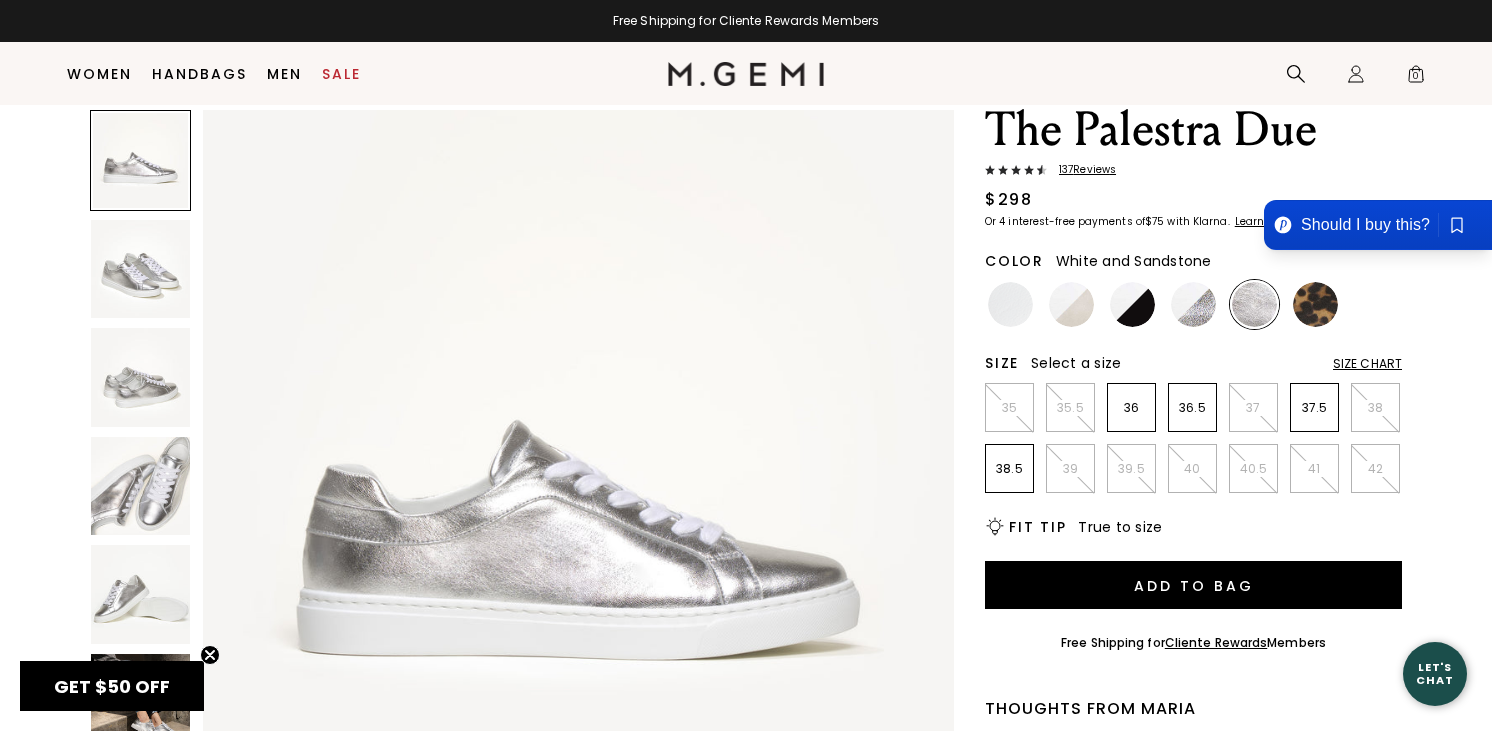 click at bounding box center [1071, 304] 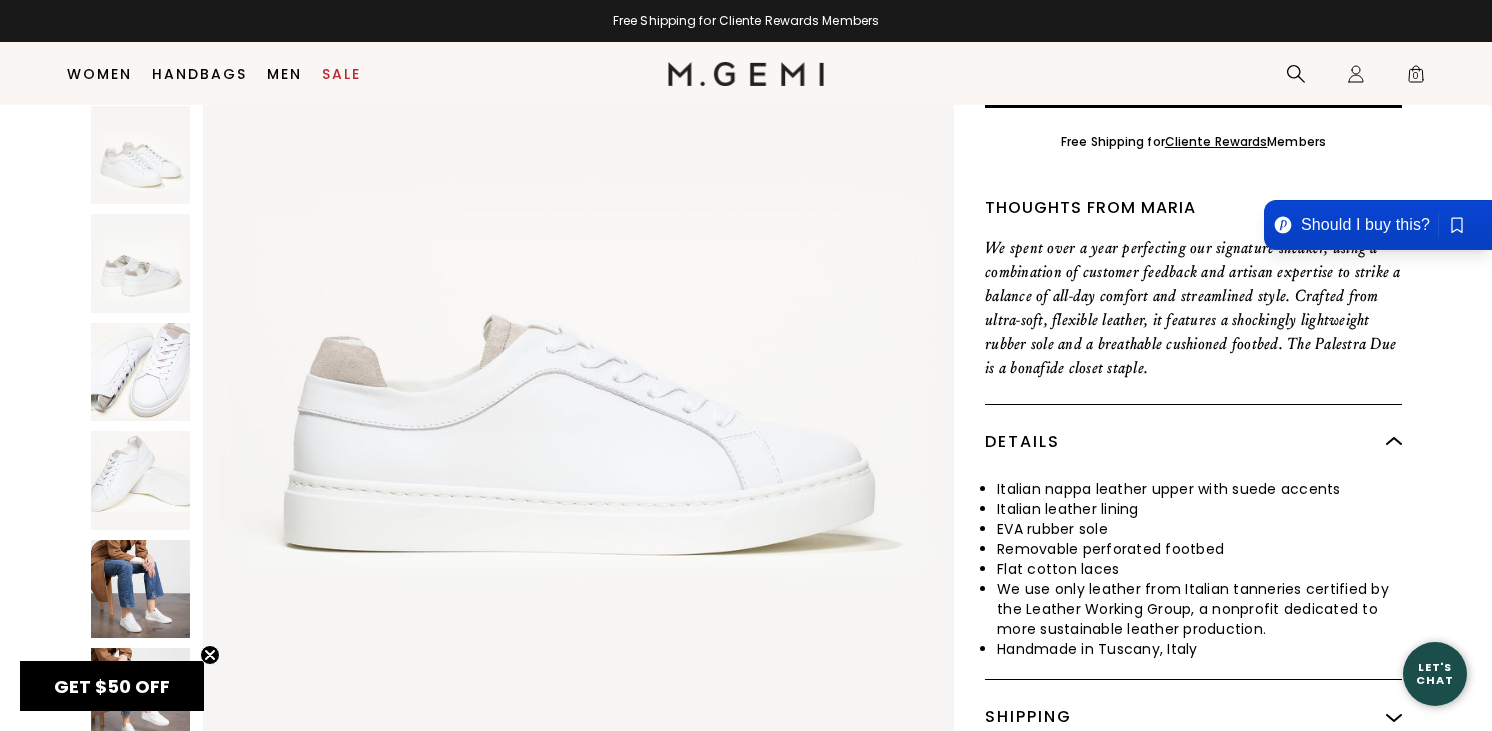 scroll, scrollTop: 577, scrollLeft: 0, axis: vertical 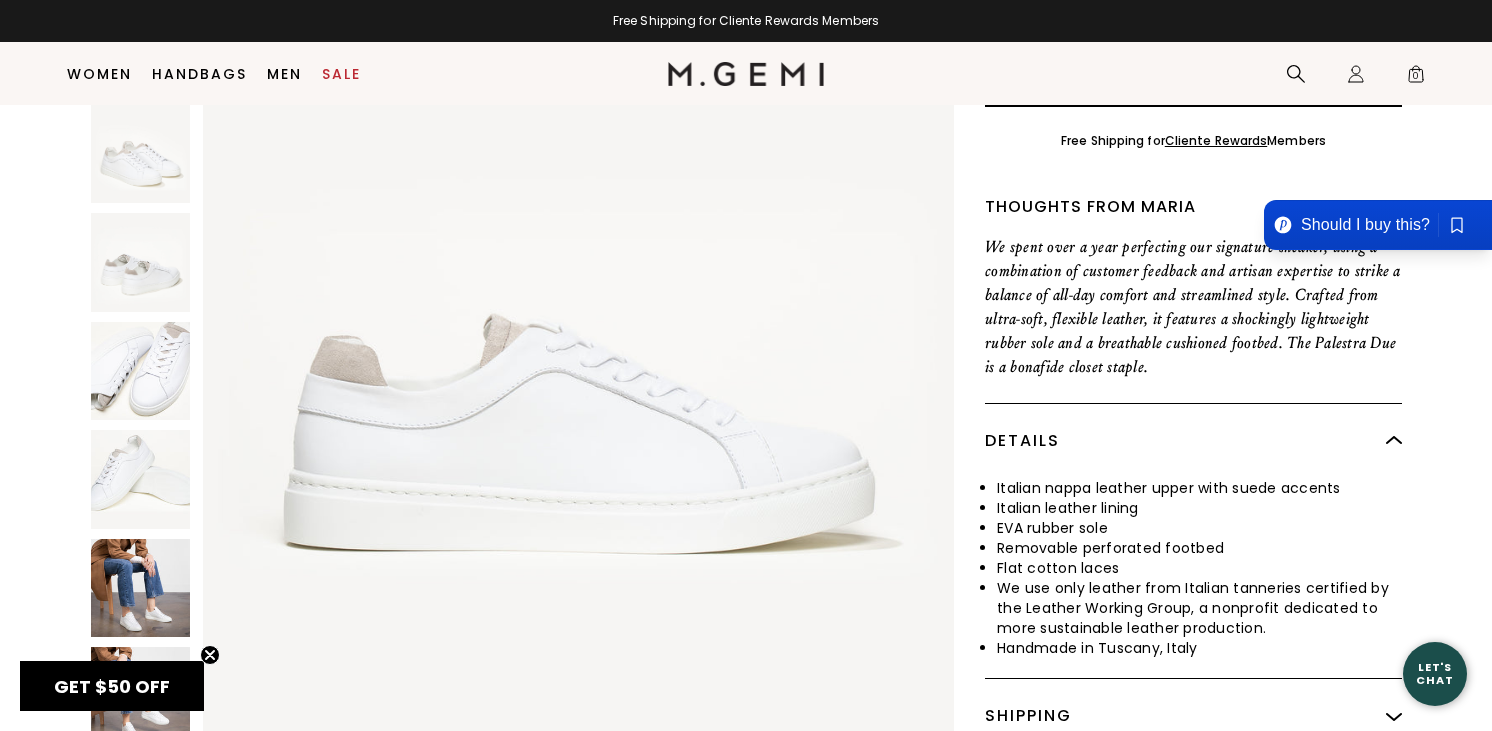 click at bounding box center (140, 587) 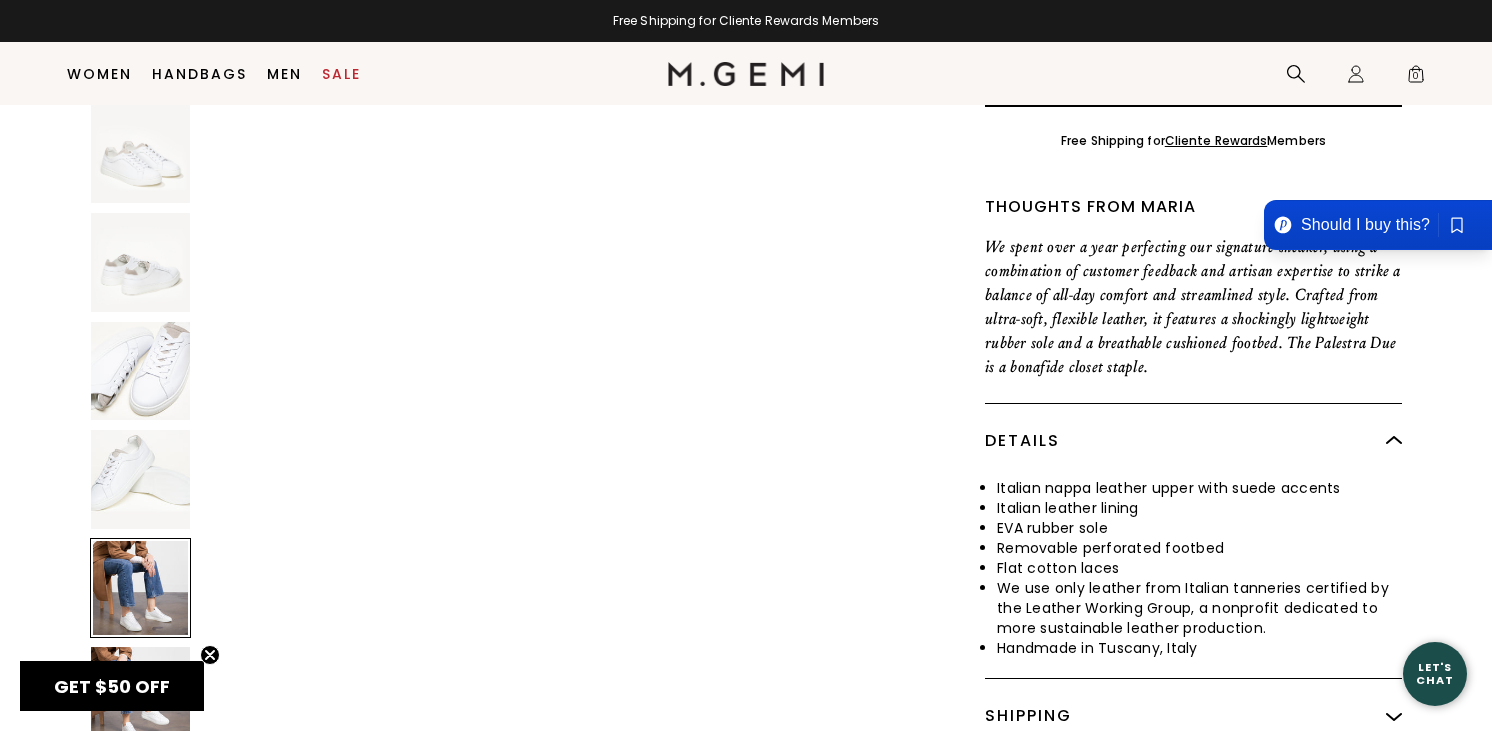 scroll, scrollTop: 3858, scrollLeft: 0, axis: vertical 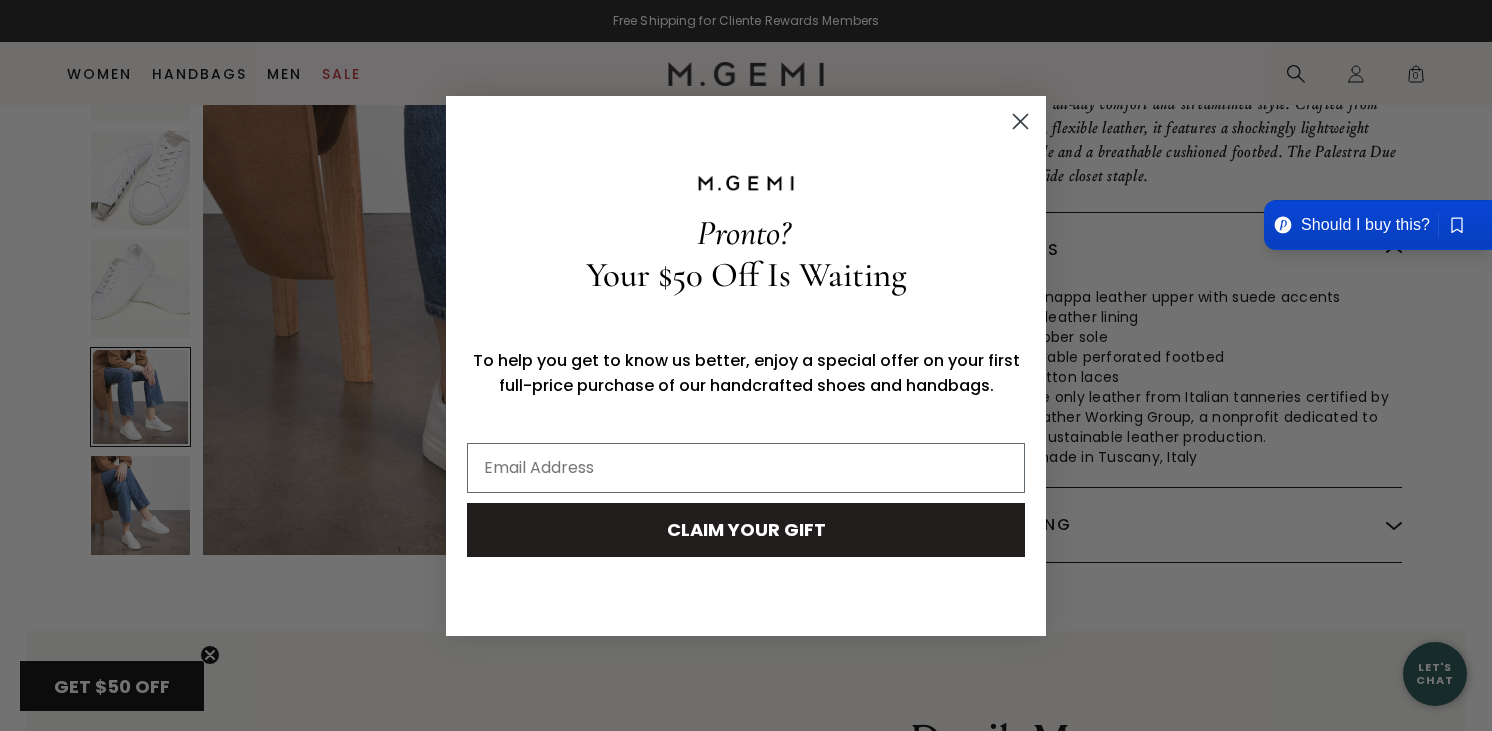 click at bounding box center [1020, 120] 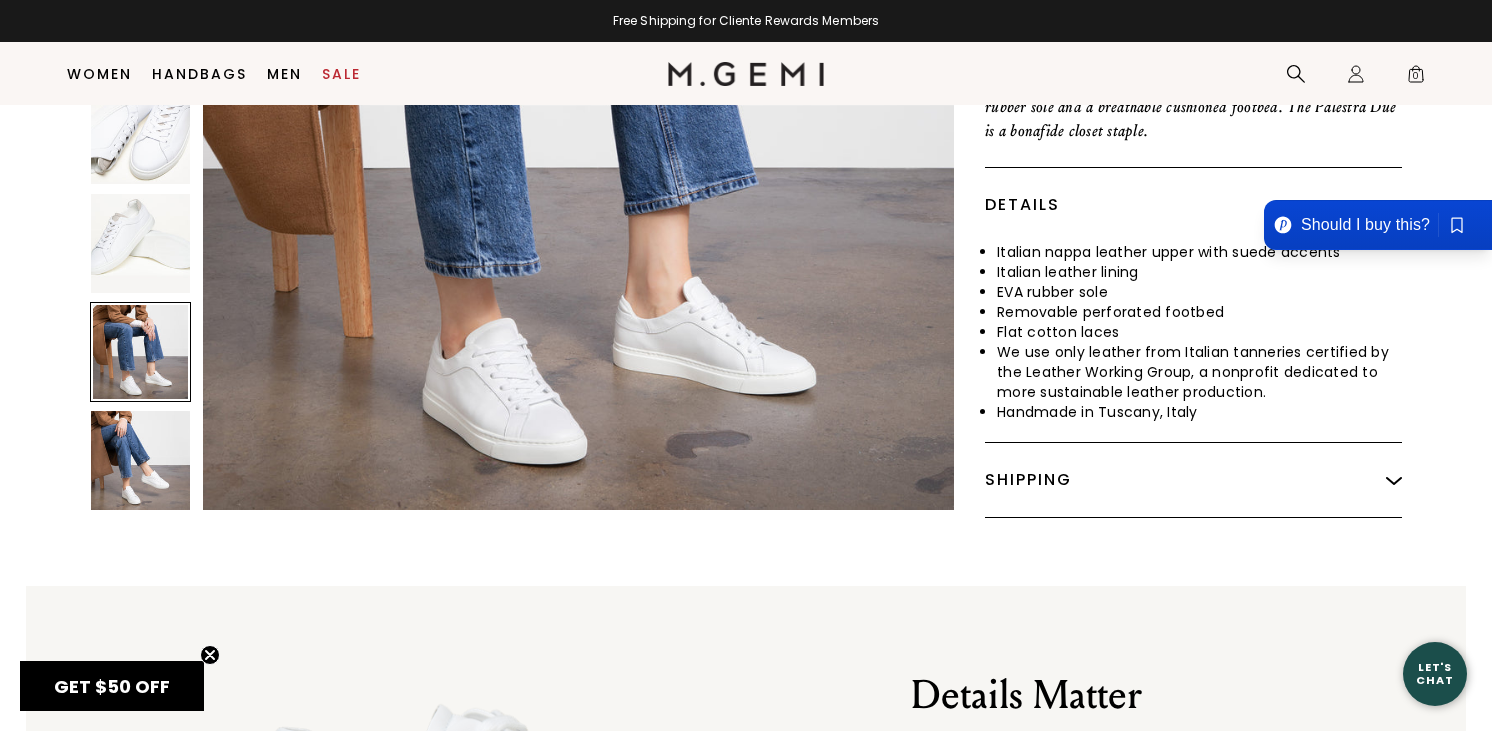 scroll, scrollTop: 819, scrollLeft: 0, axis: vertical 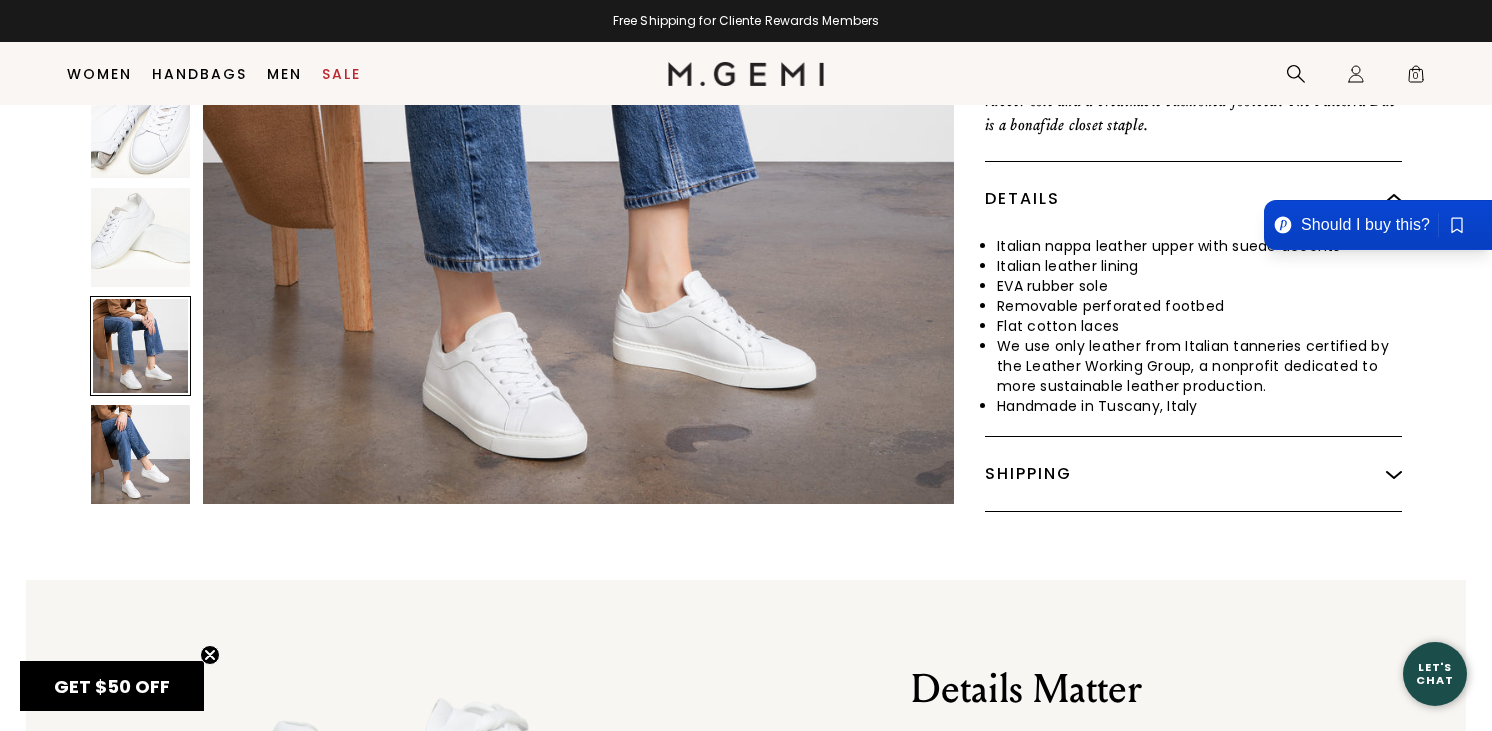 click at bounding box center [1394, 199] 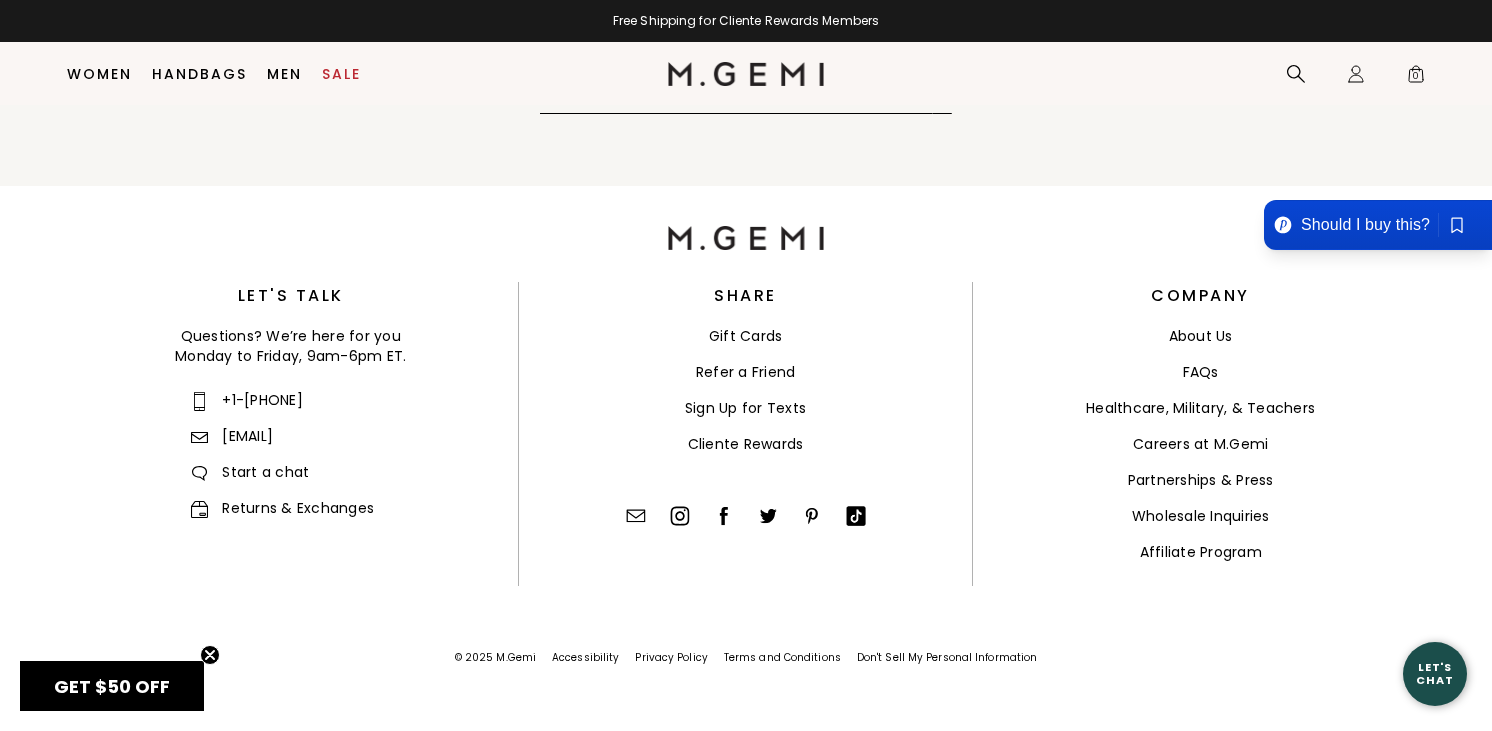 scroll, scrollTop: 7588, scrollLeft: 0, axis: vertical 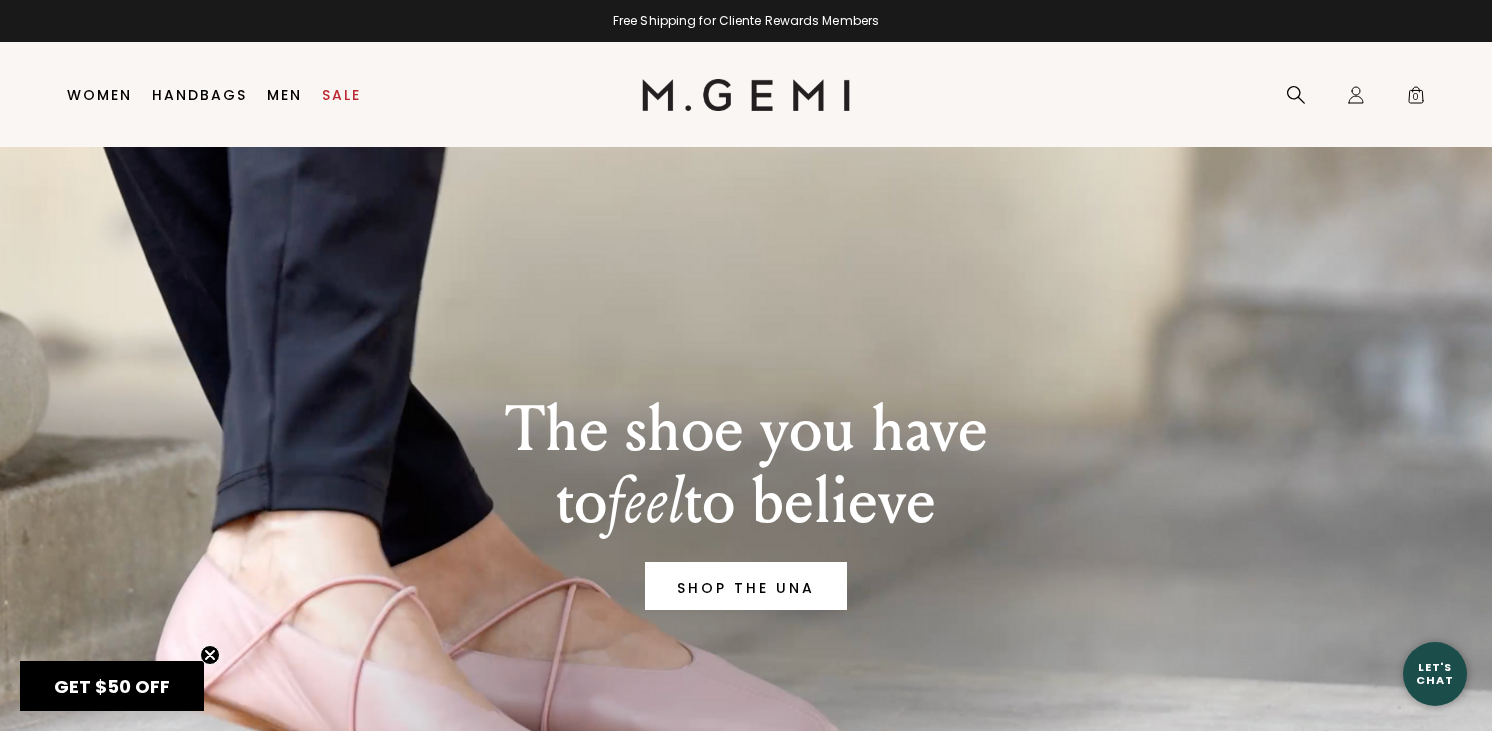 click at bounding box center (746, 6760) 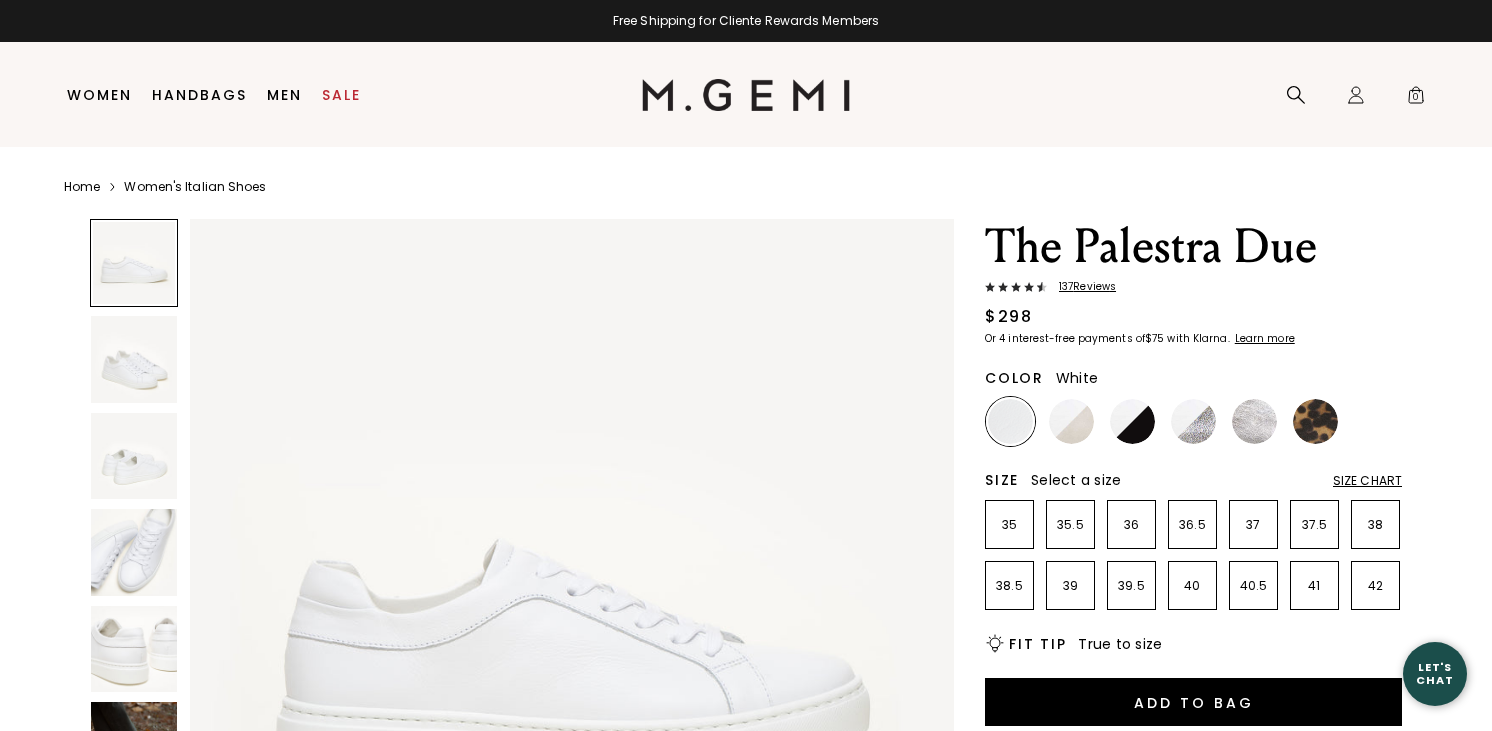 scroll, scrollTop: 0, scrollLeft: 0, axis: both 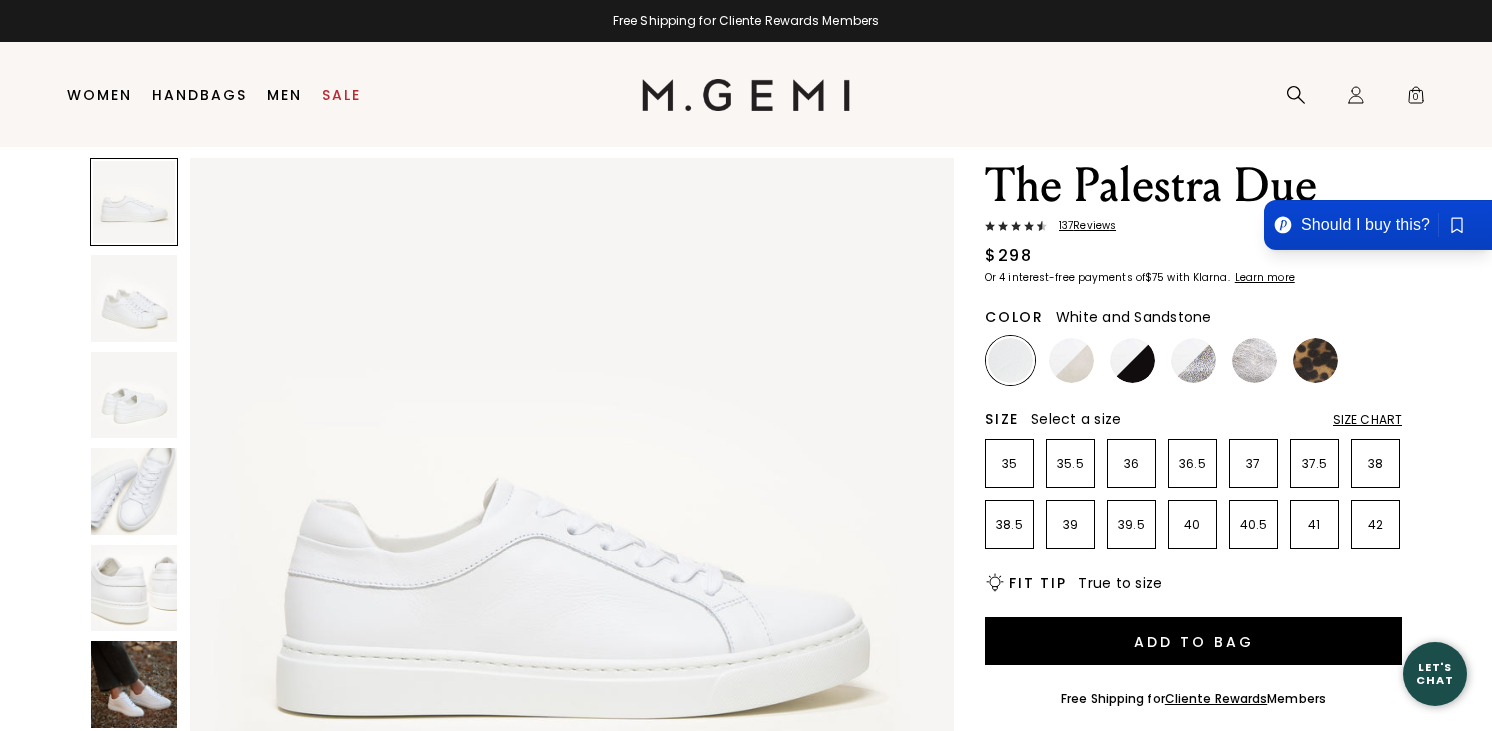 click at bounding box center [1071, 360] 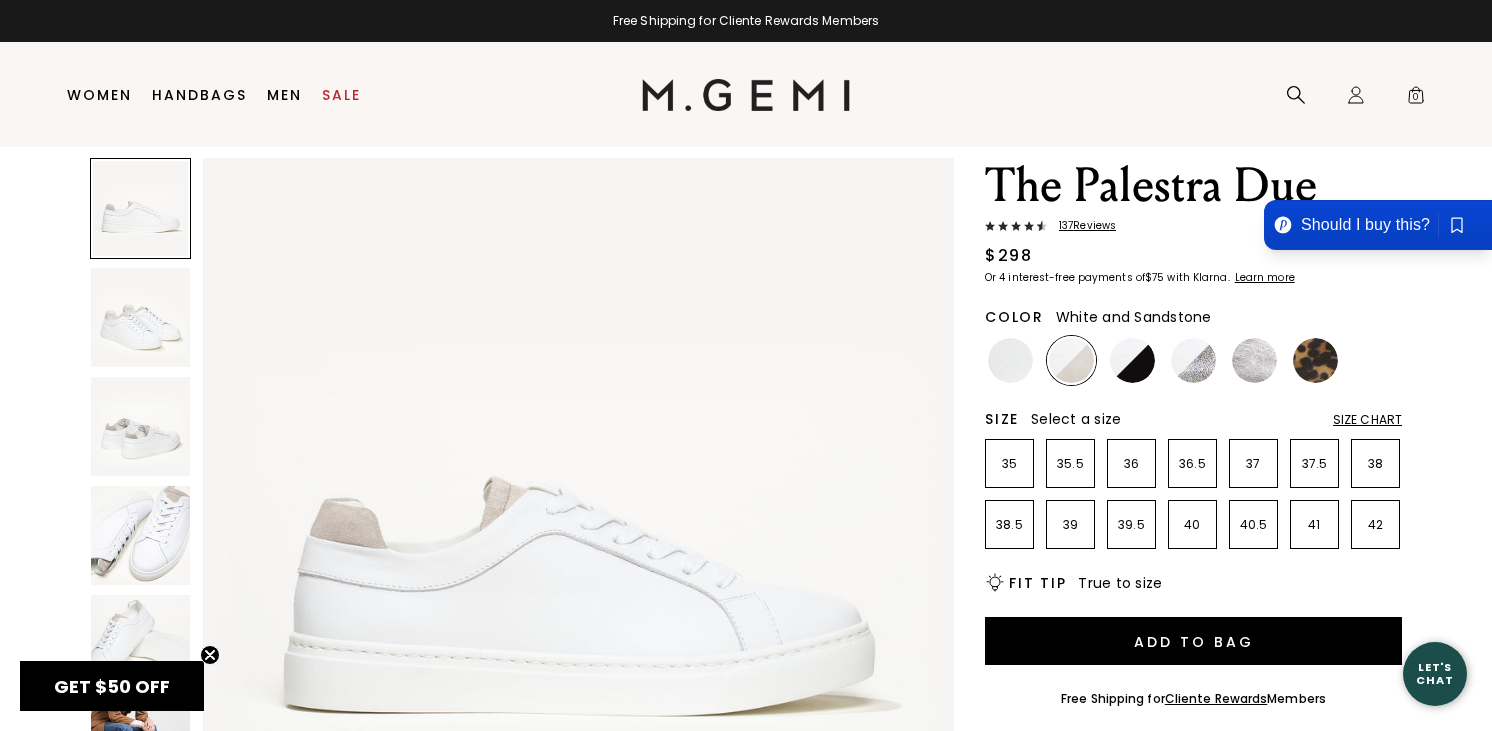 scroll, scrollTop: 0, scrollLeft: 0, axis: both 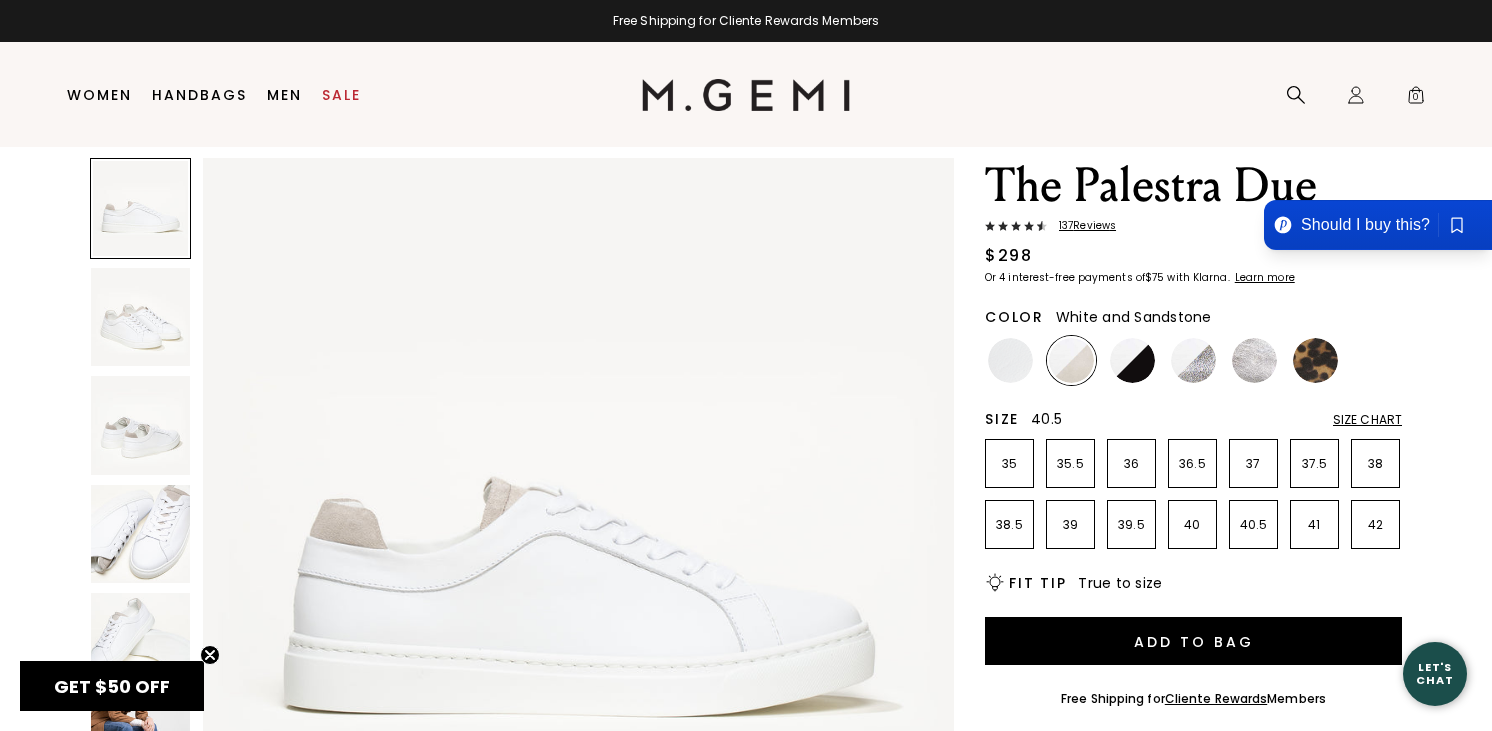 click on "40.5" at bounding box center (1009, 464) 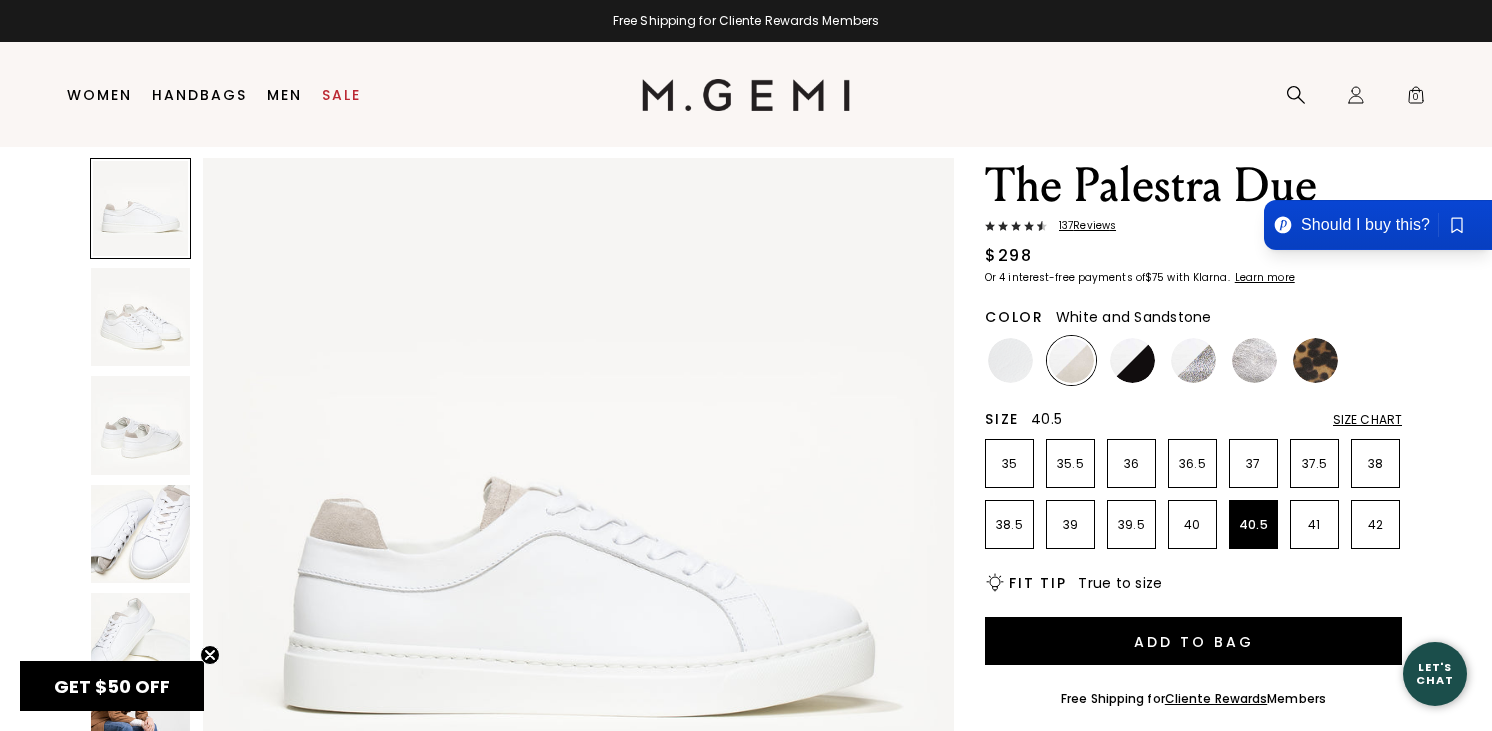 scroll, scrollTop: 0, scrollLeft: 0, axis: both 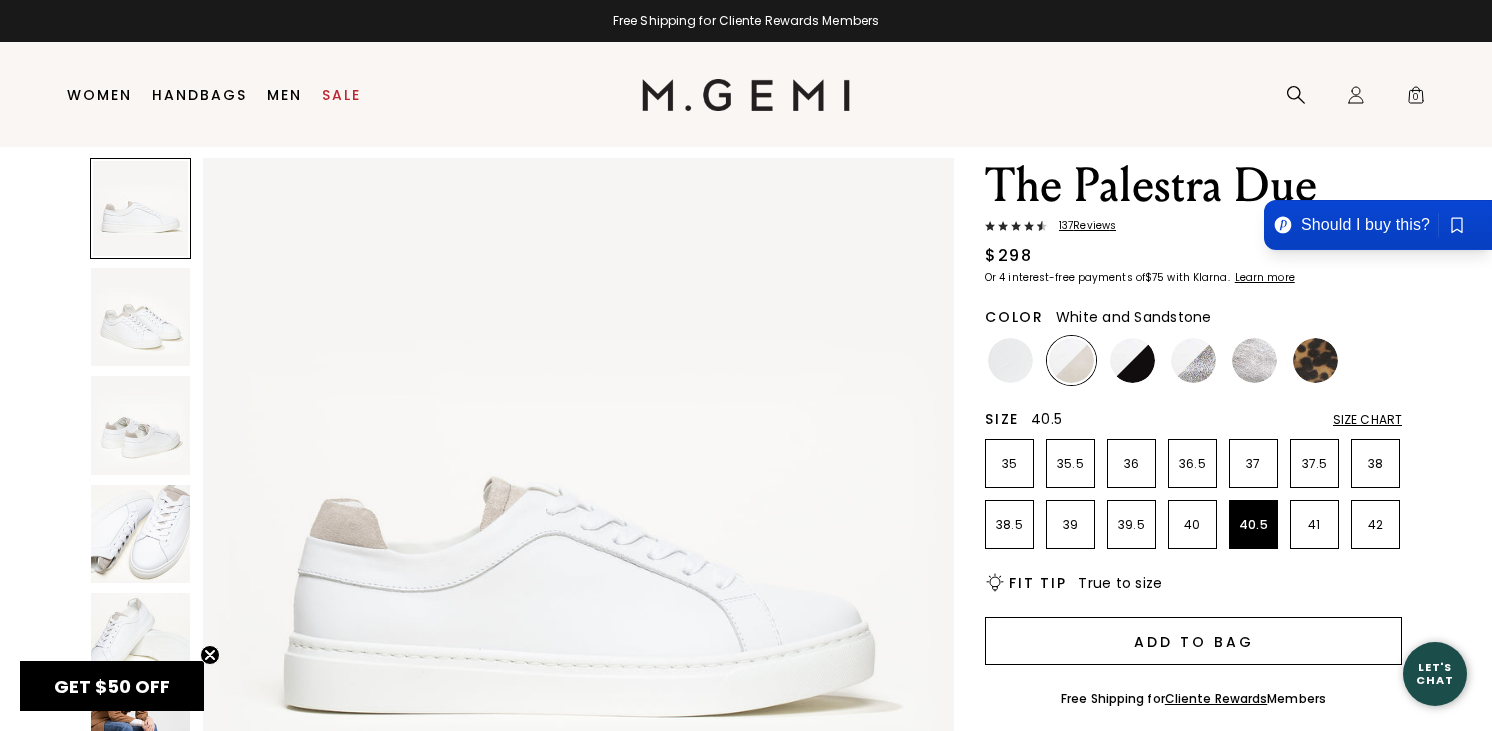 click on "Add to Bag" at bounding box center [1193, 641] 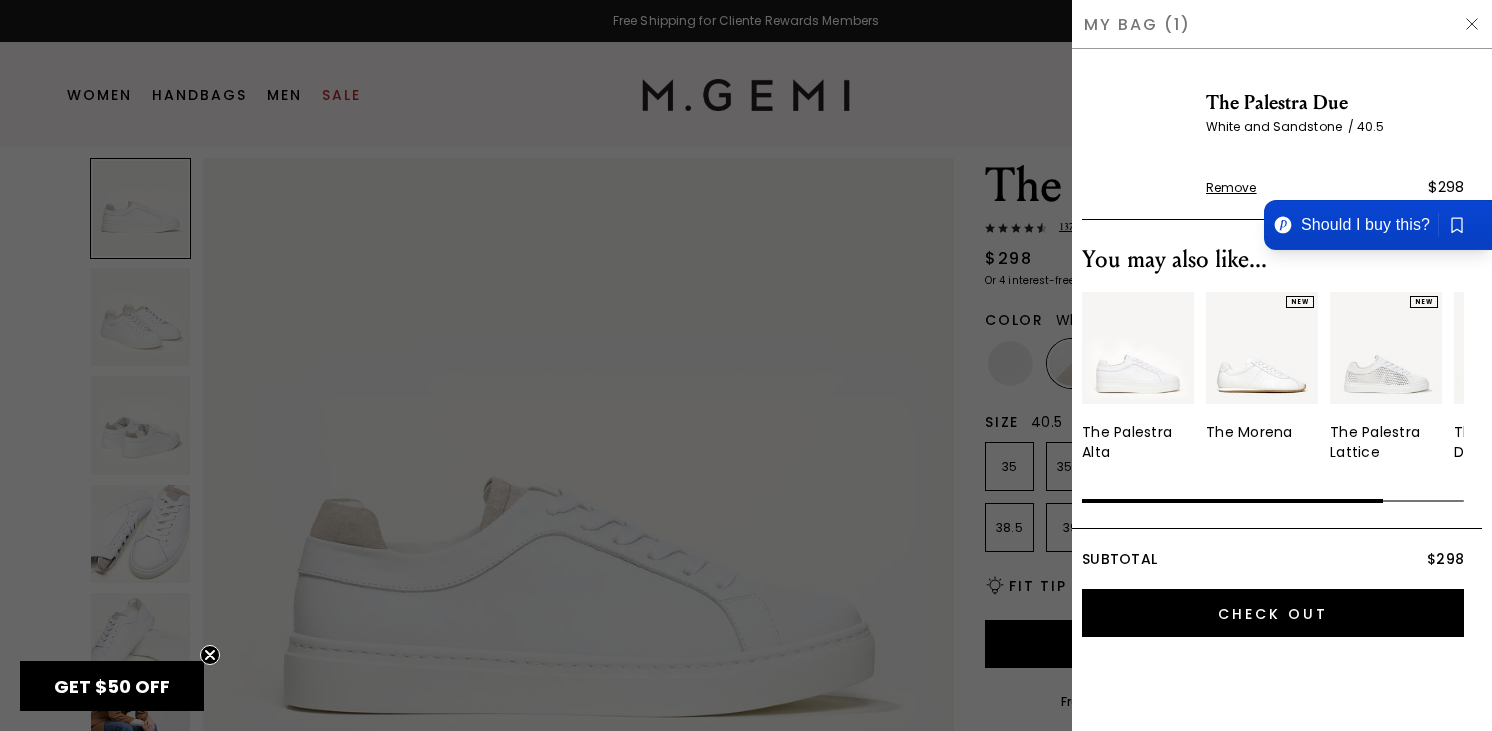 scroll, scrollTop: 0, scrollLeft: 0, axis: both 